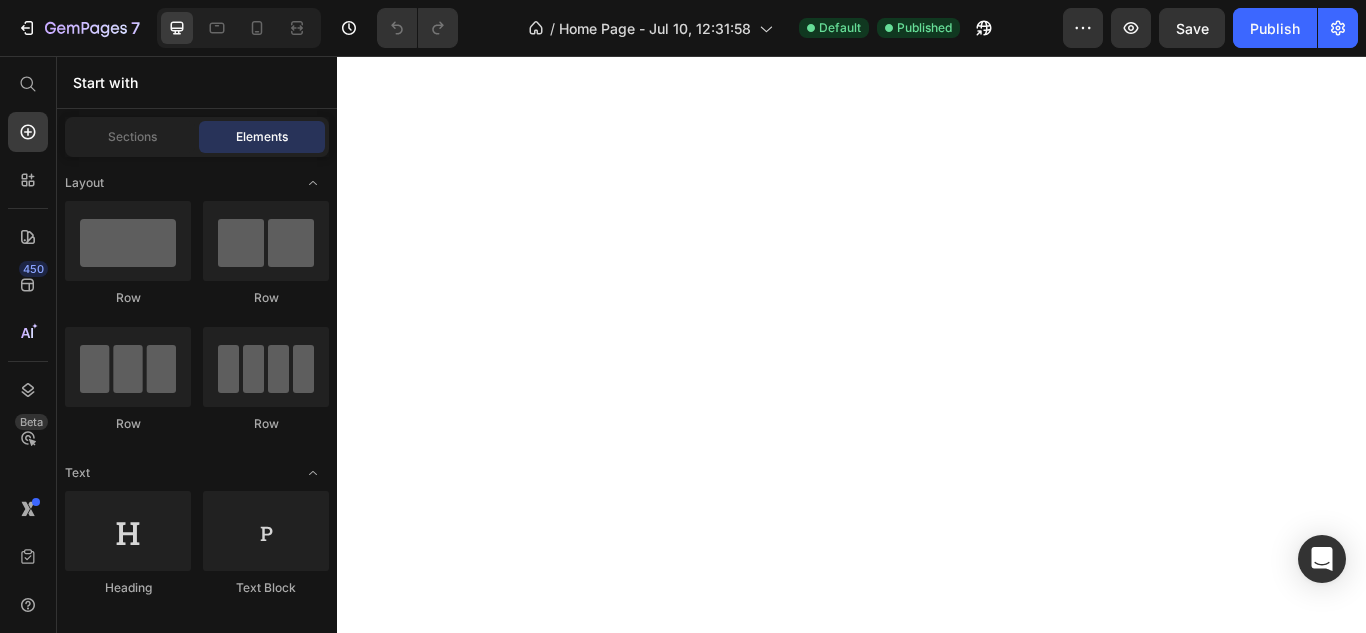 scroll, scrollTop: 0, scrollLeft: 0, axis: both 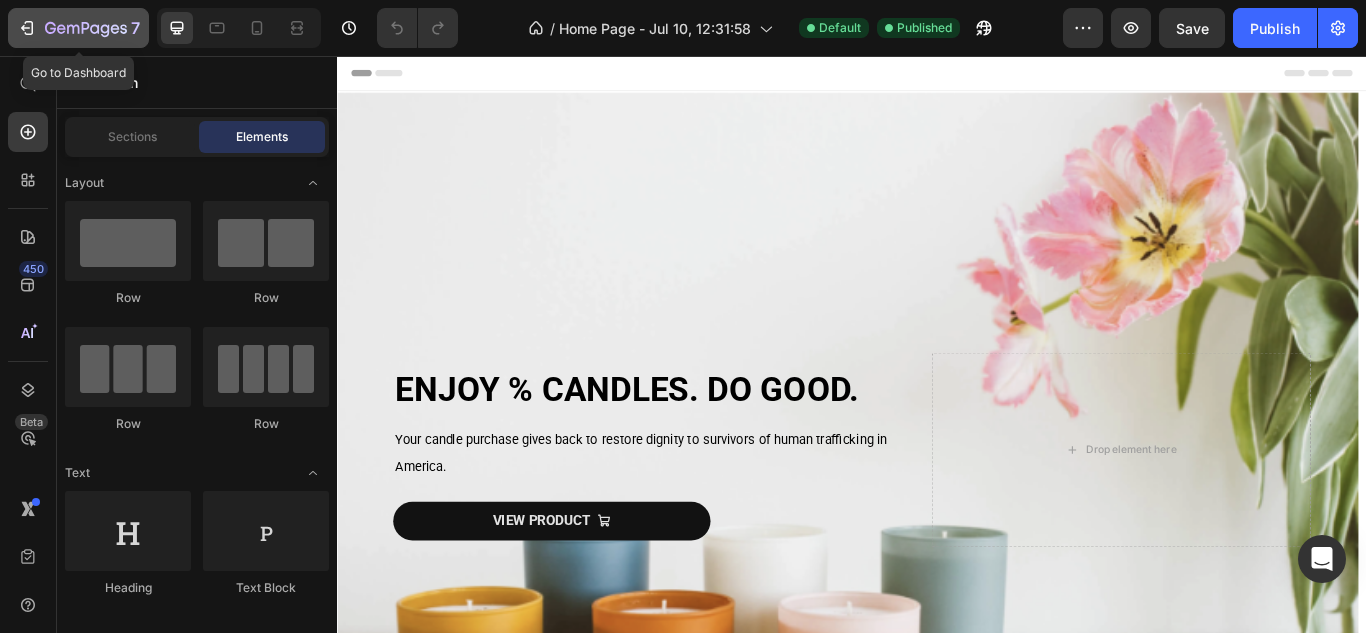 click 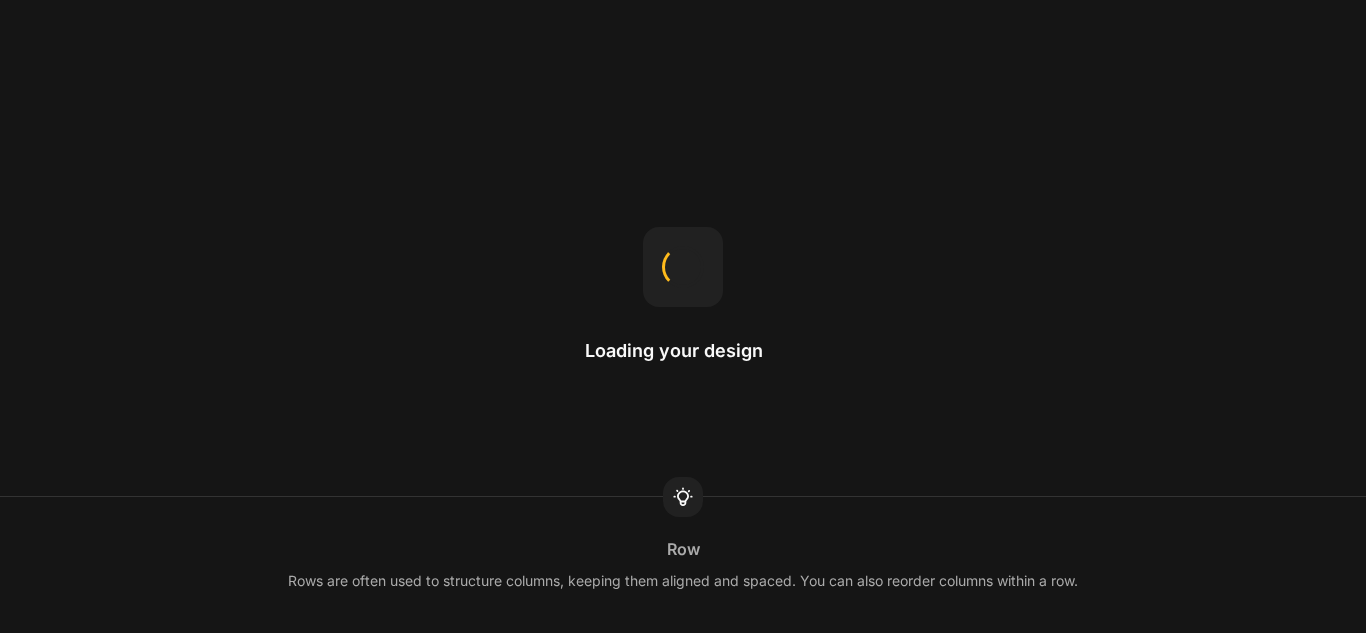 scroll, scrollTop: 0, scrollLeft: 0, axis: both 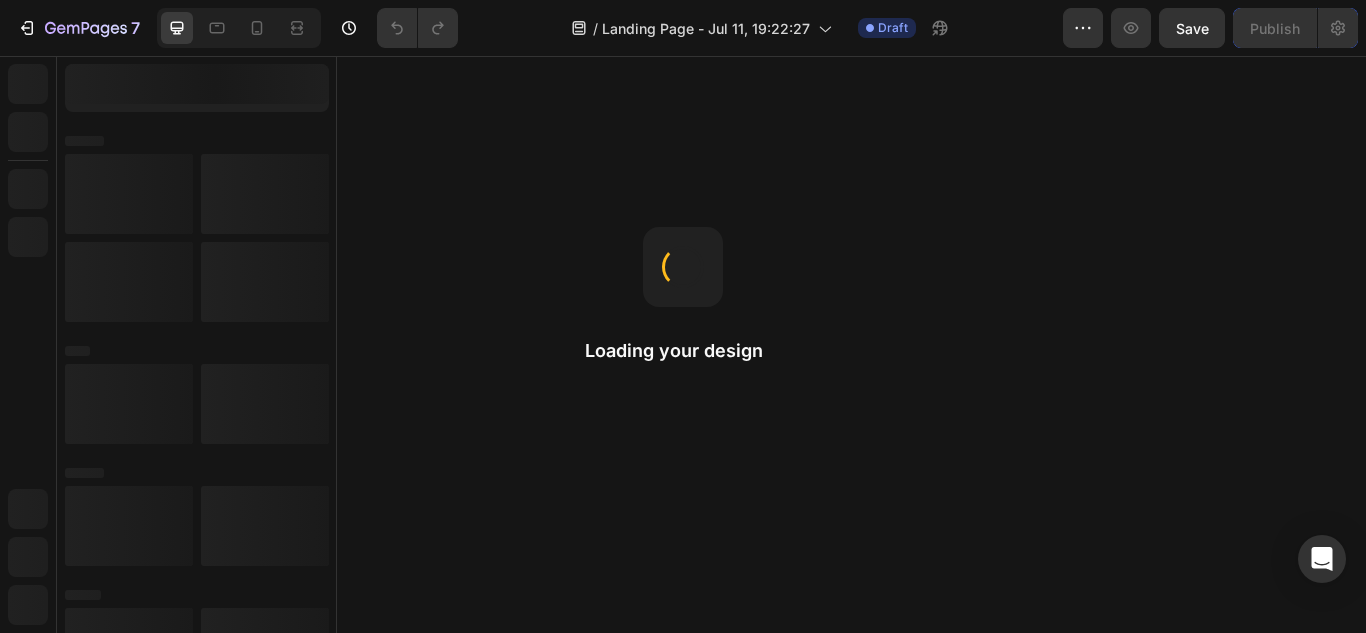 drag, startPoint x: 480, startPoint y: 236, endPoint x: 435, endPoint y: 266, distance: 54.08327 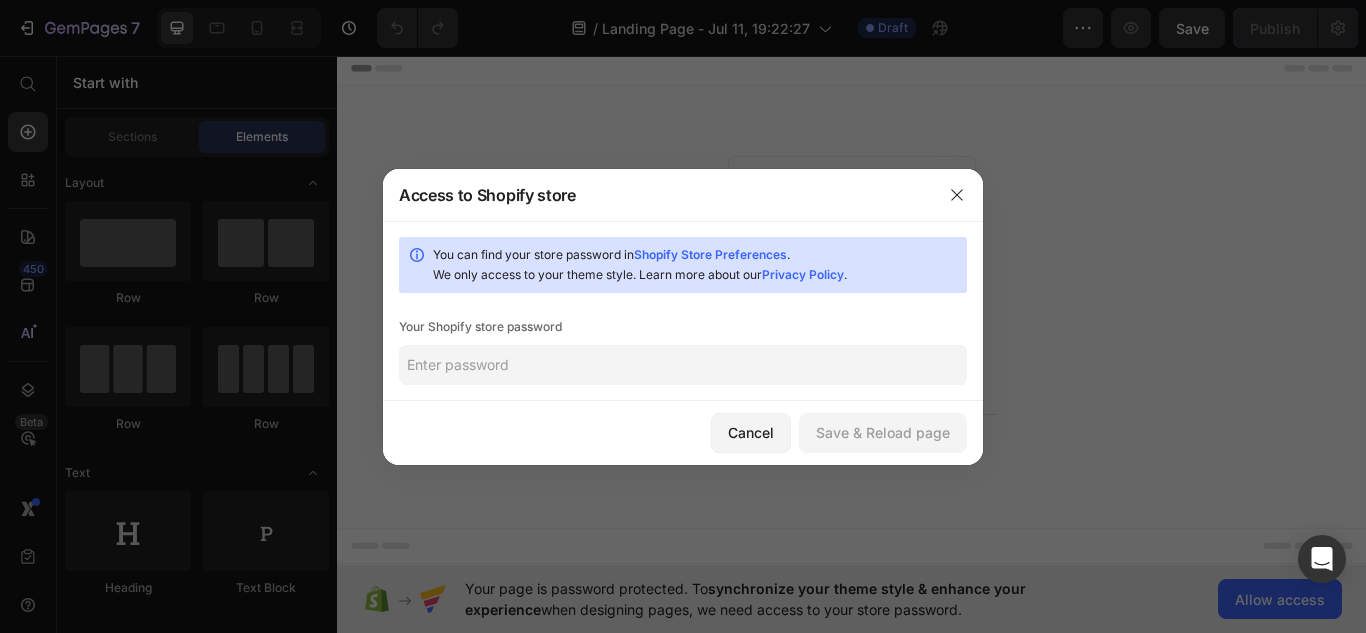 click 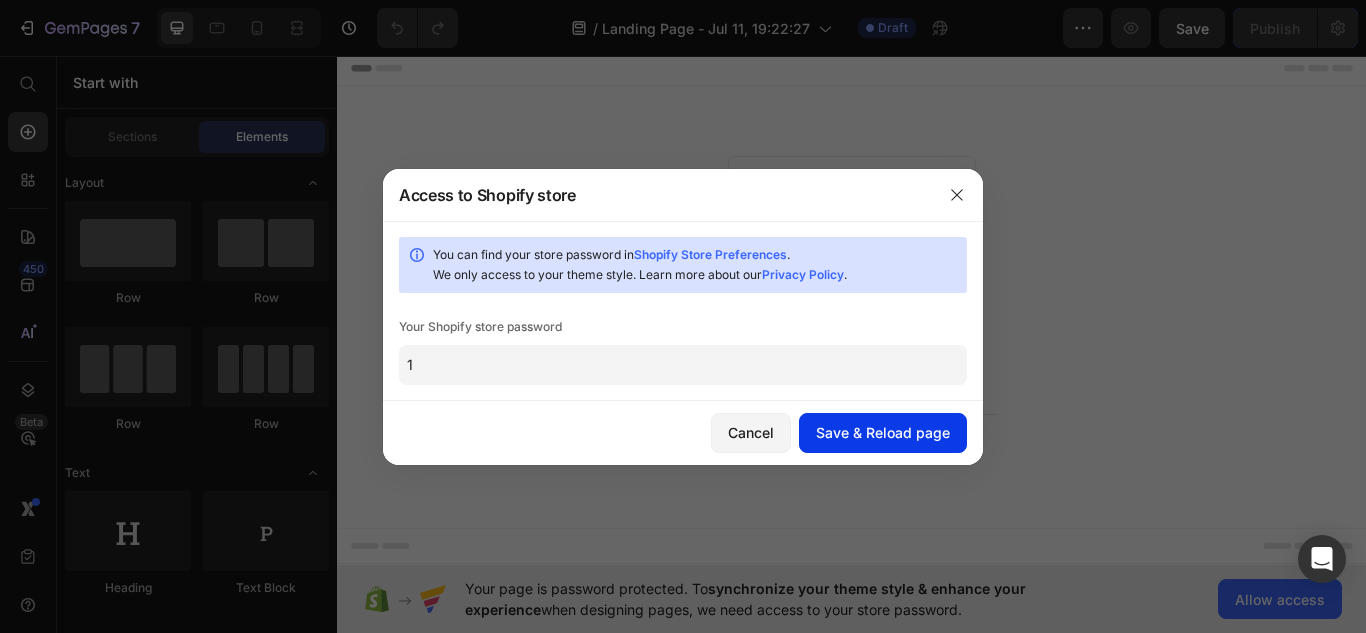 type on "1" 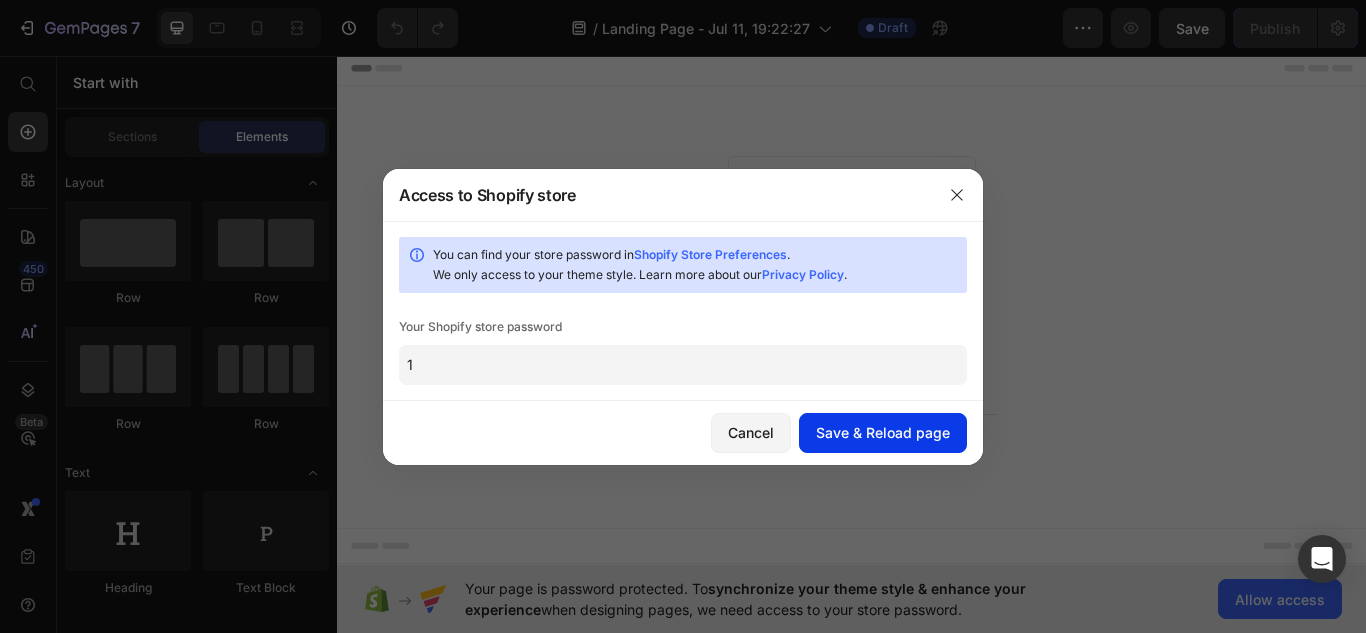 click on "Save & Reload page" at bounding box center [883, 432] 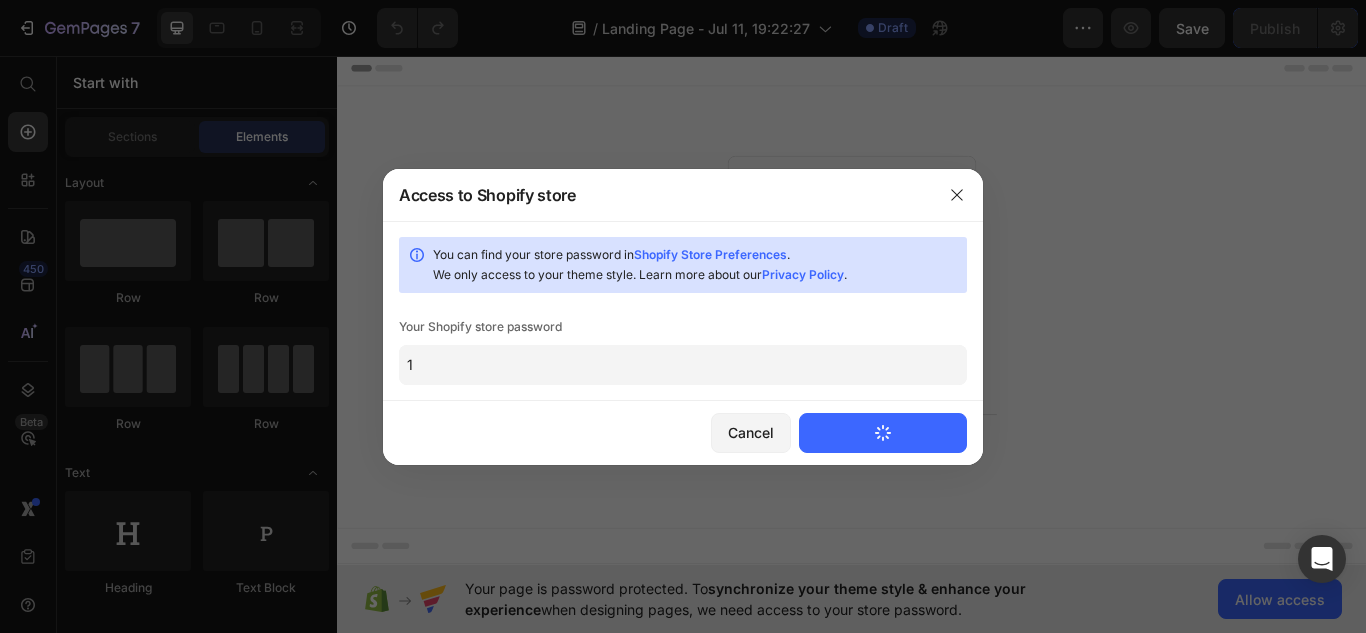 type 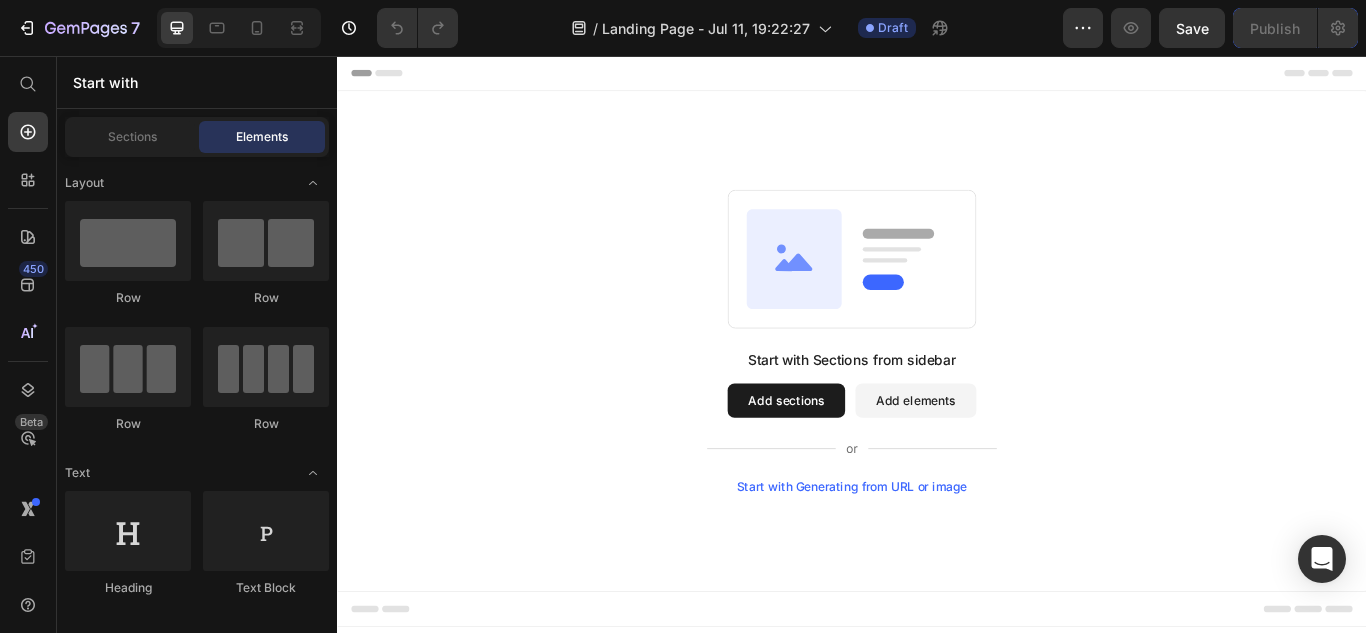 scroll, scrollTop: 0, scrollLeft: 0, axis: both 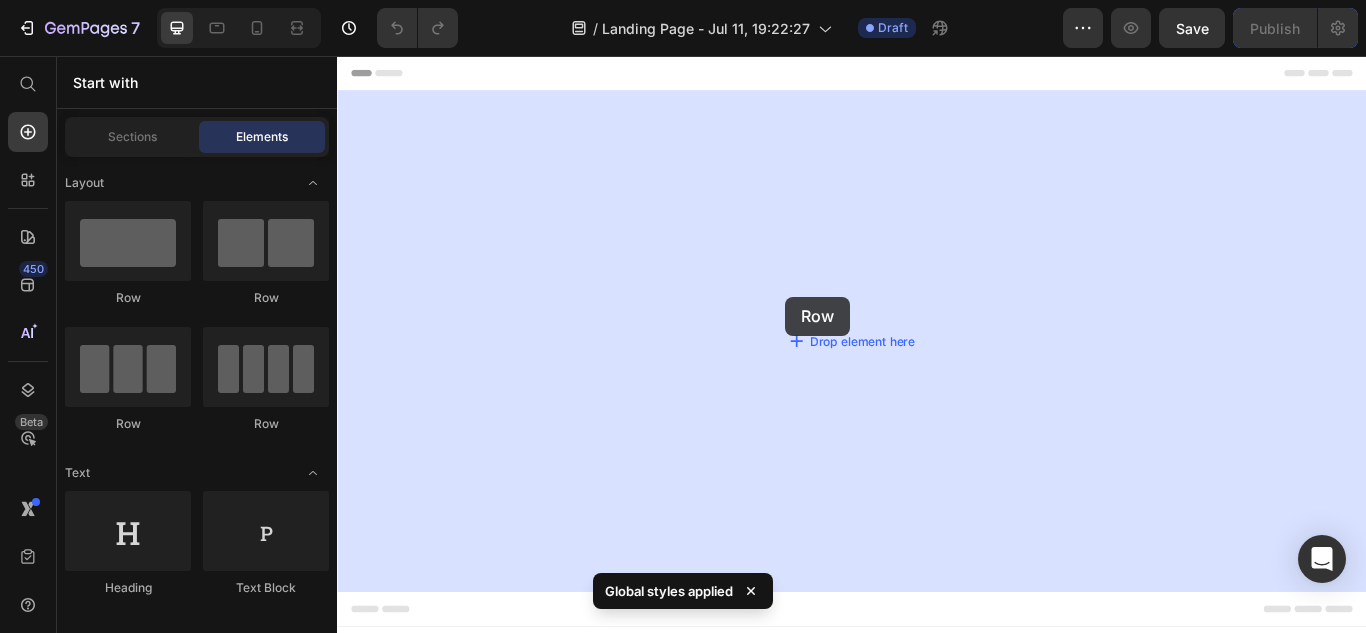 drag, startPoint x: 467, startPoint y: 333, endPoint x: 860, endPoint y: 337, distance: 393.02036 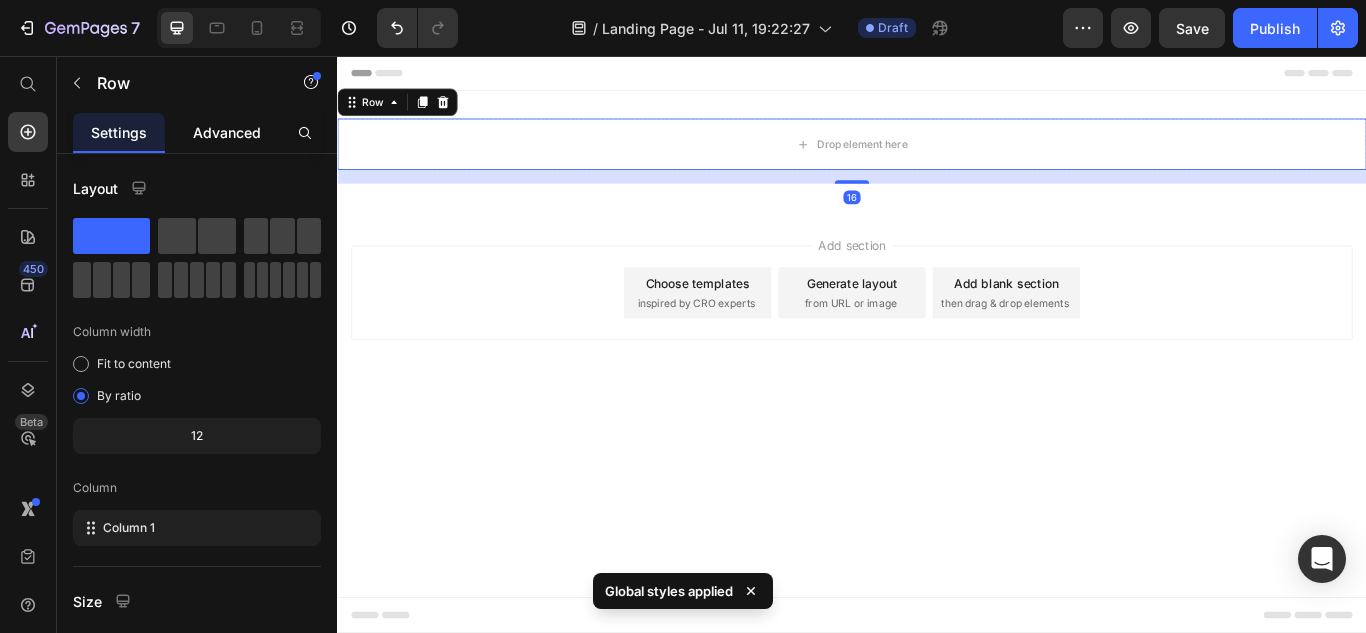 click on "Advanced" at bounding box center [227, 132] 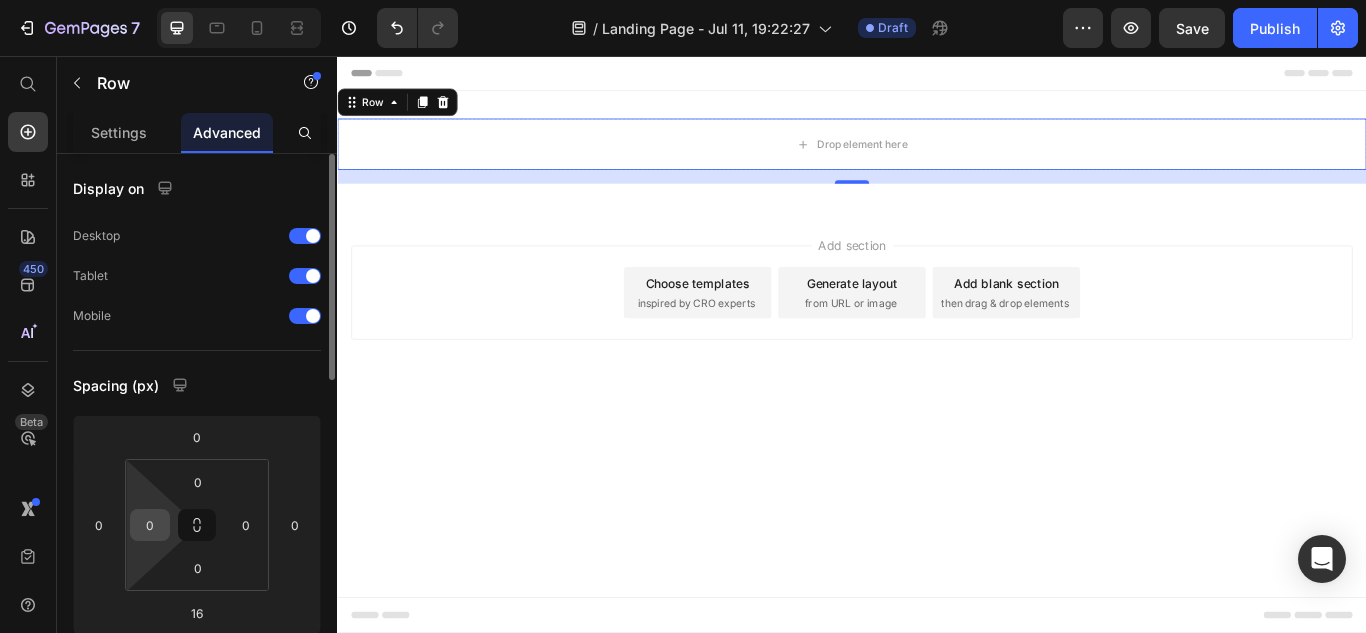 click on "0" at bounding box center [150, 525] 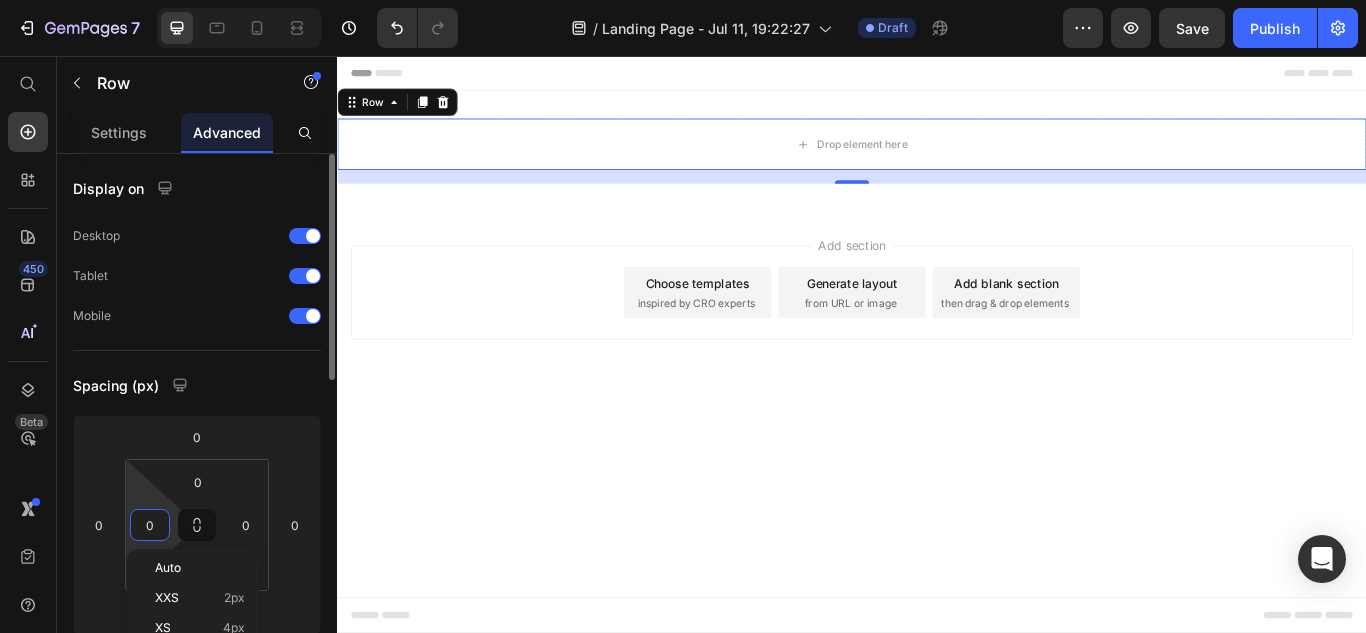 click on "0" at bounding box center (150, 525) 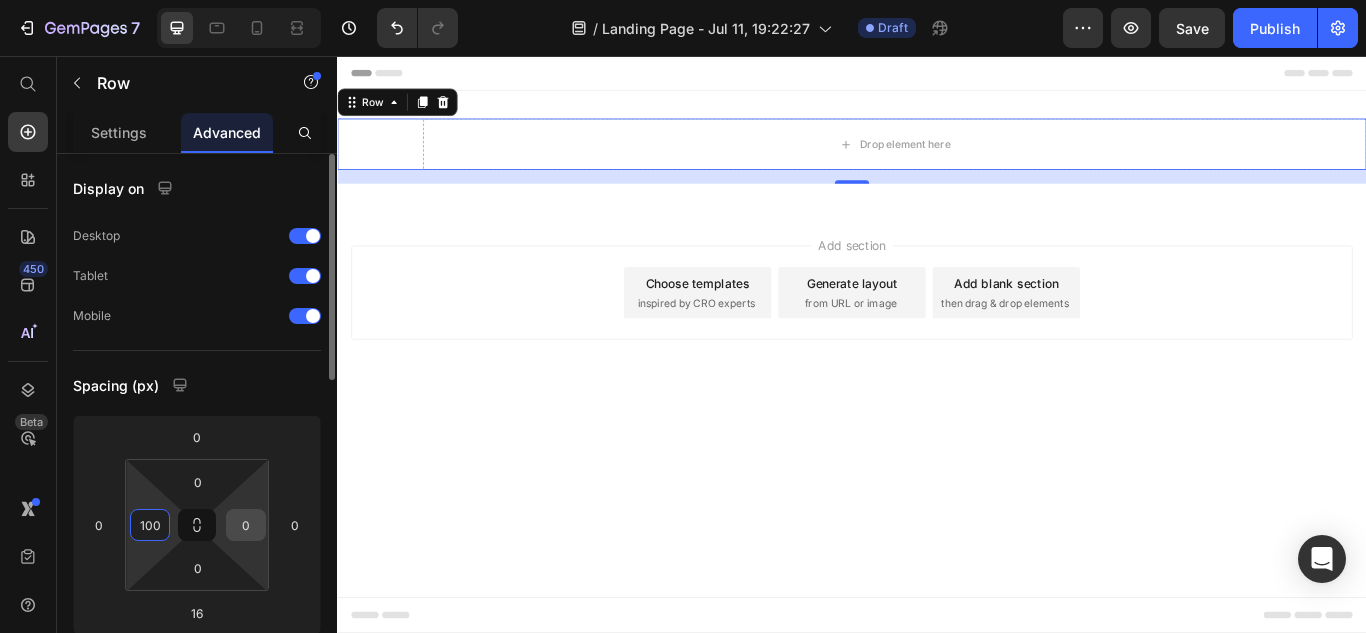 type on "100" 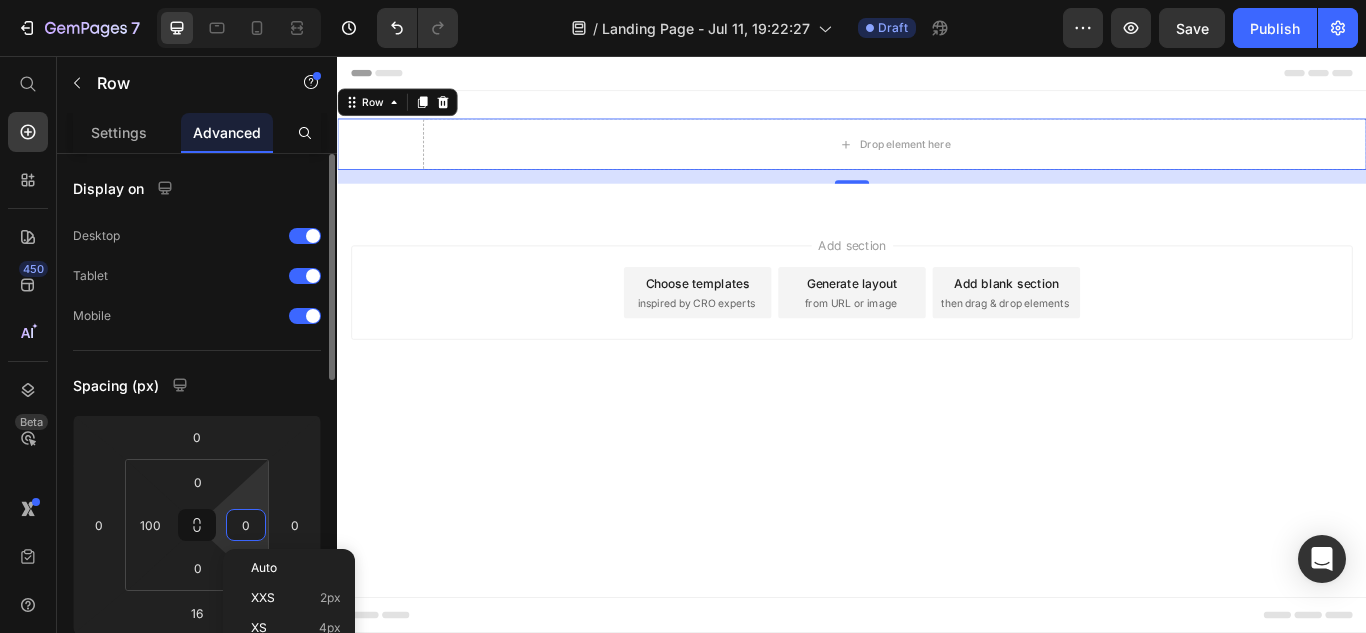 click on "0" at bounding box center (246, 525) 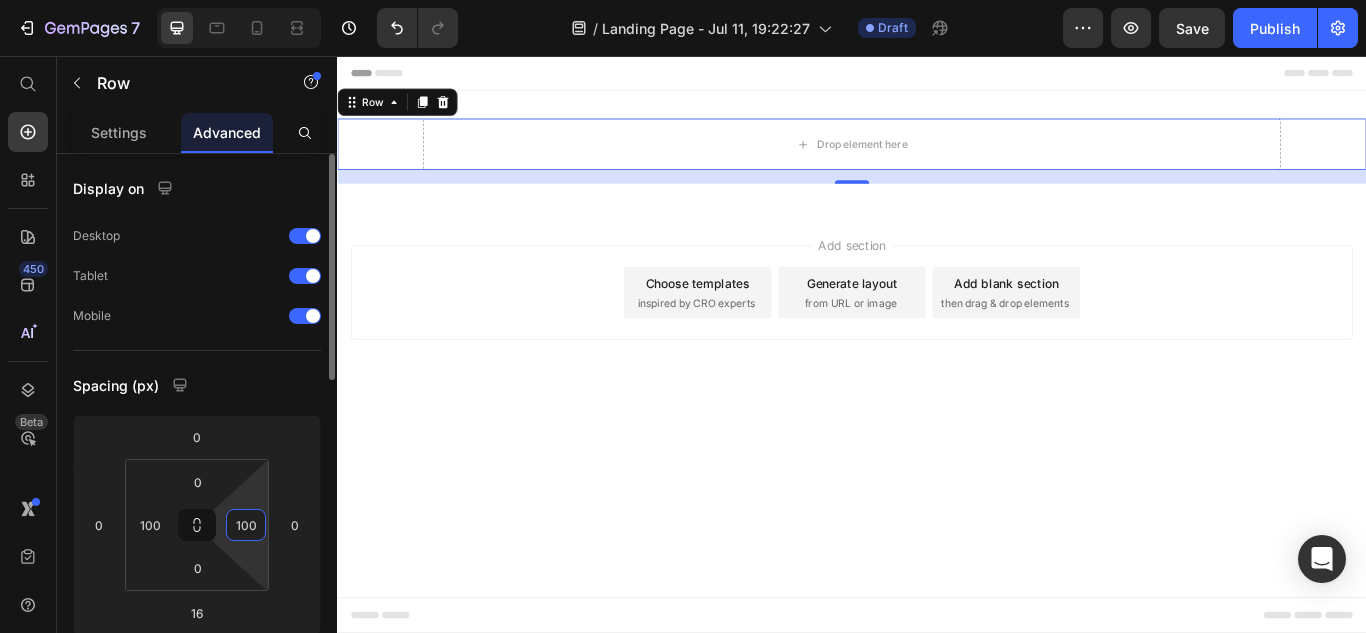 type on "100" 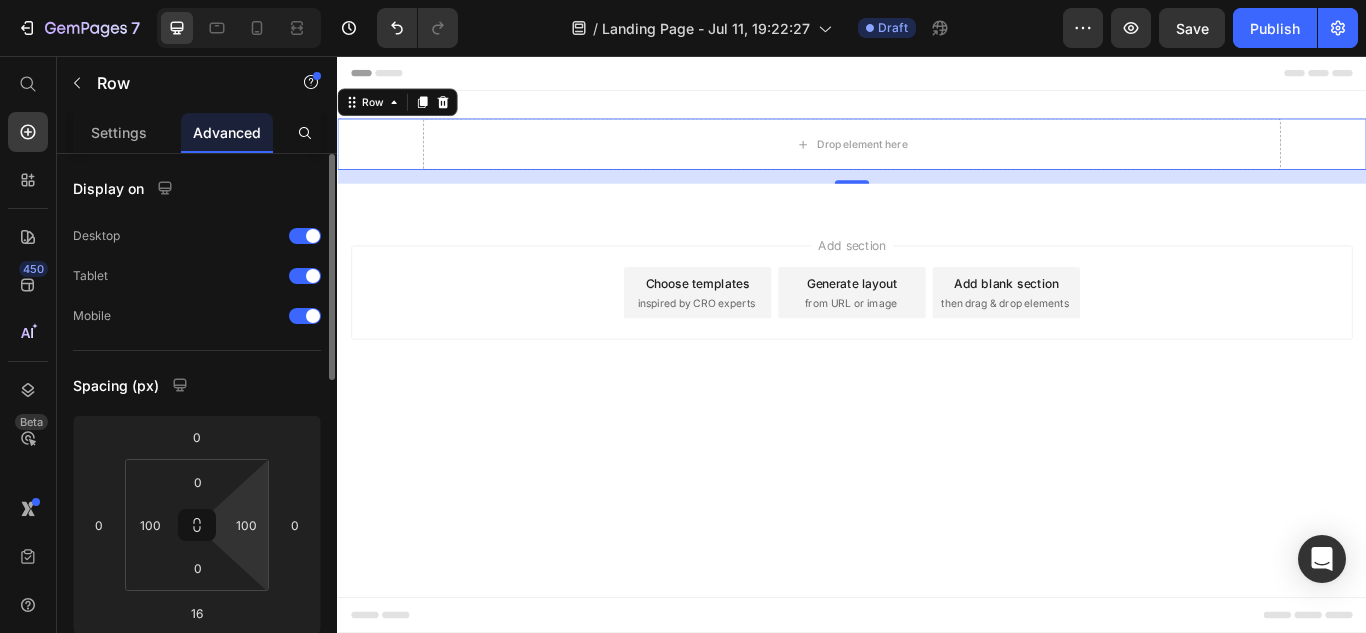 click on "Spacing (px) 0 0 16 0 0 100 0 100" 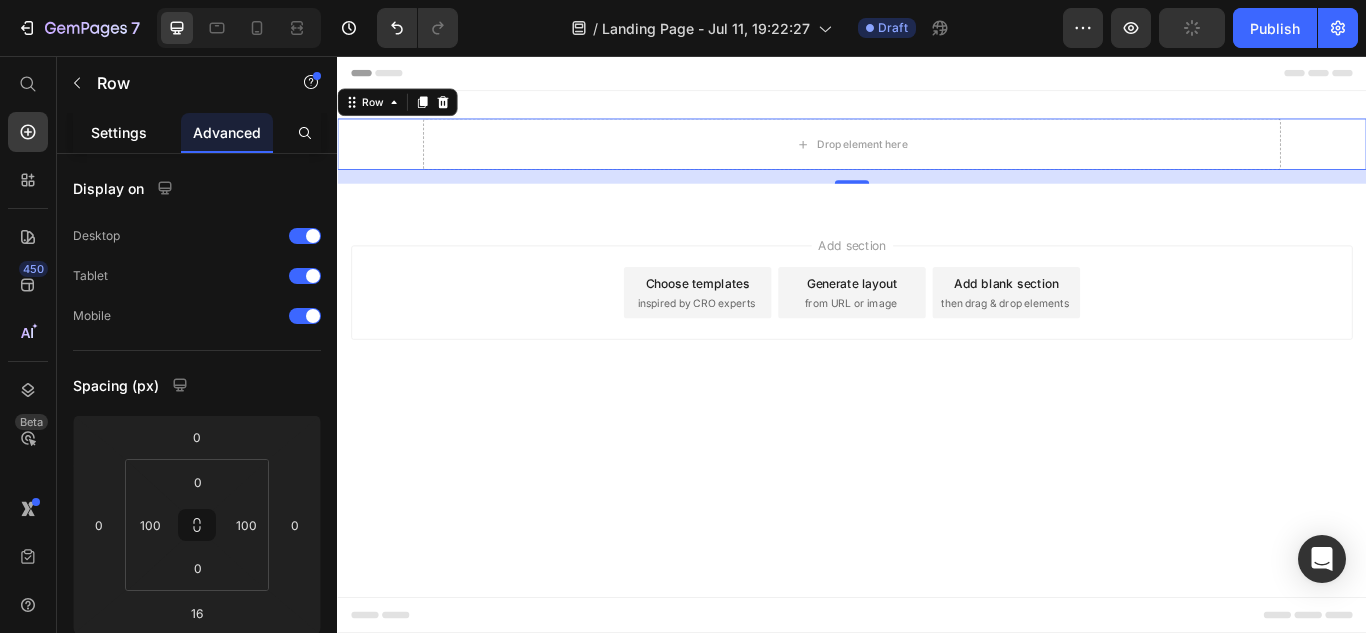 click on "Settings" 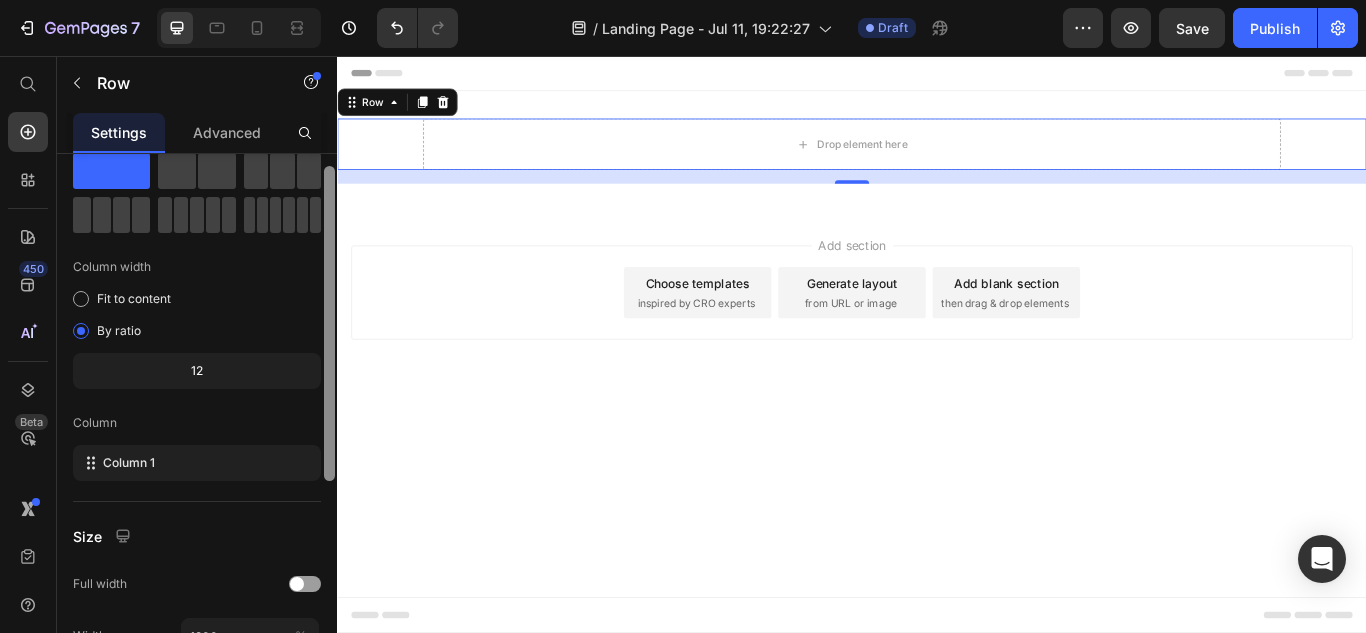 scroll, scrollTop: 0, scrollLeft: 0, axis: both 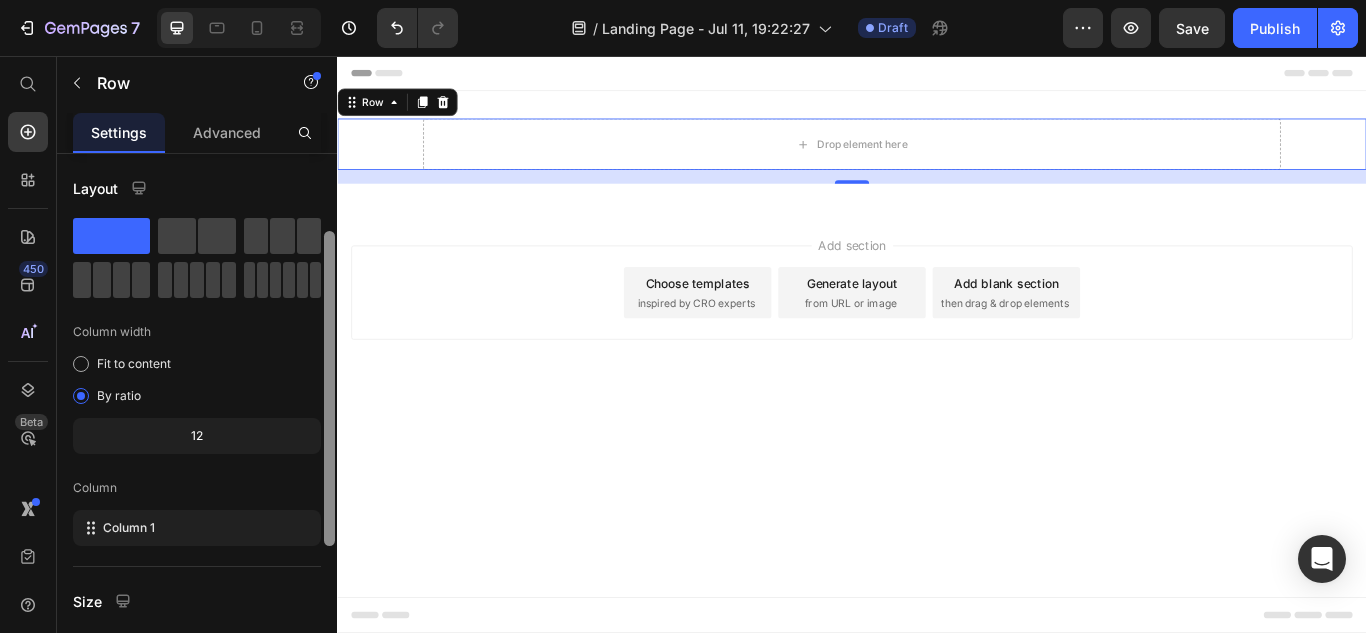 drag, startPoint x: 327, startPoint y: 174, endPoint x: 321, endPoint y: 148, distance: 26.683329 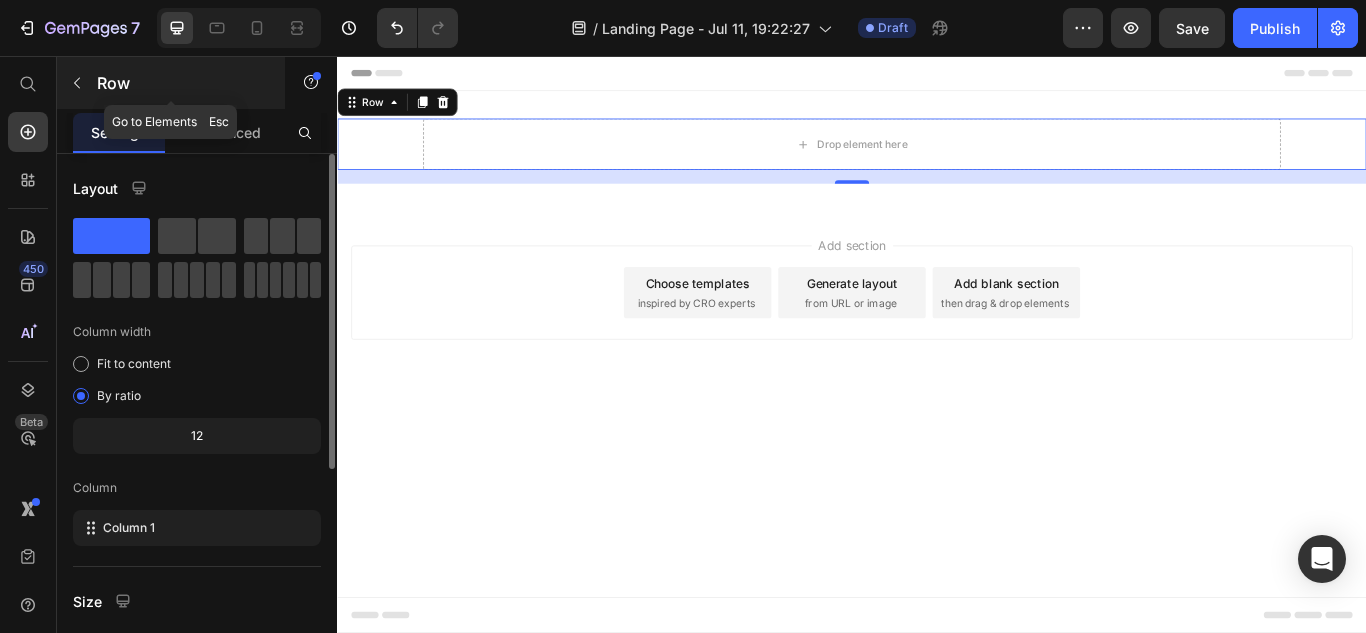 click 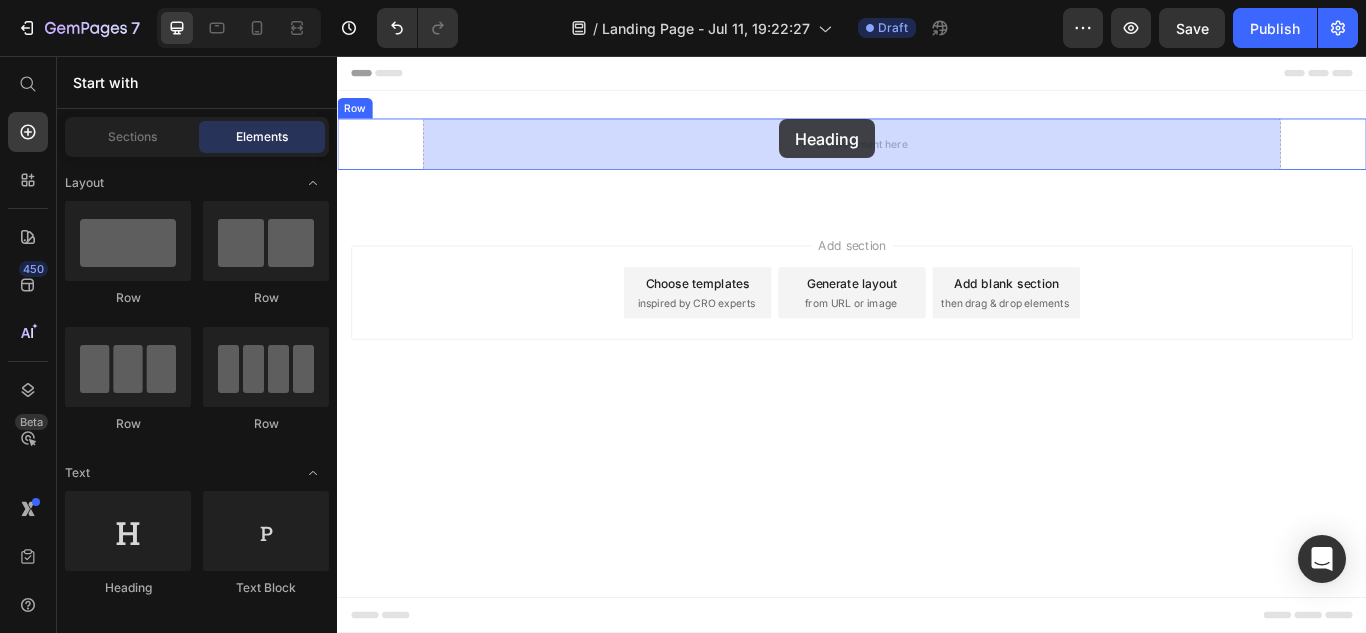 drag, startPoint x: 536, startPoint y: 552, endPoint x: 853, endPoint y: 130, distance: 527.8002 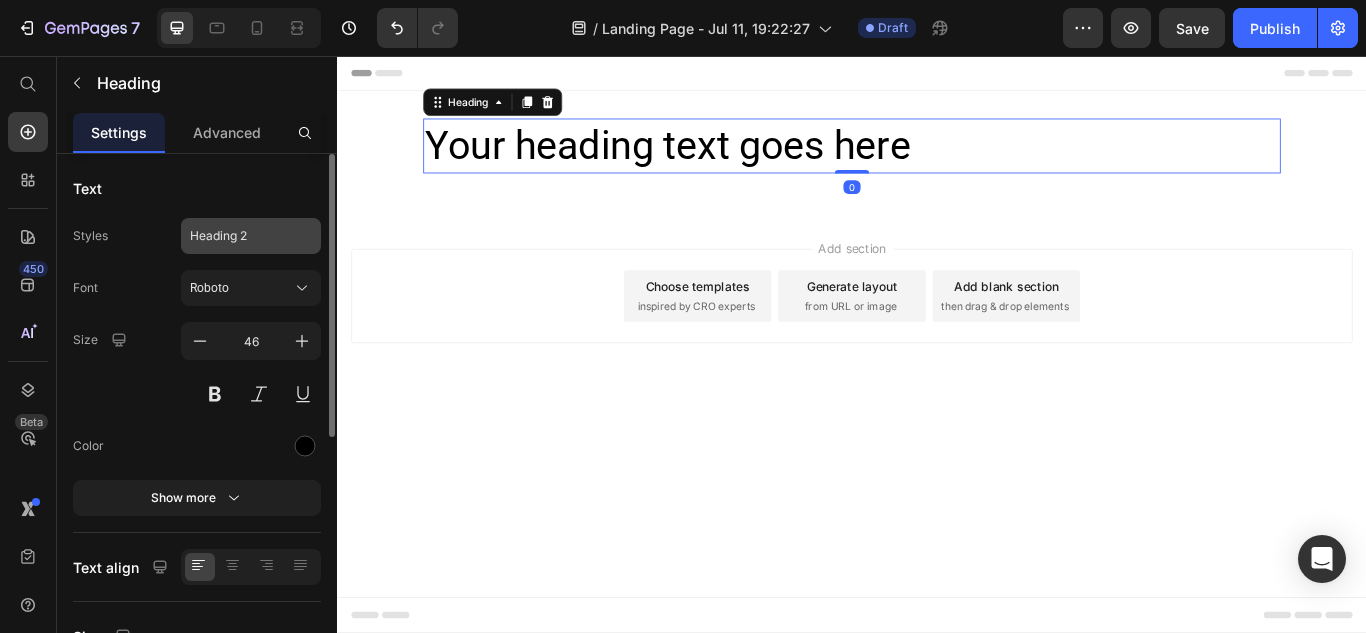 click on "Heading 2" 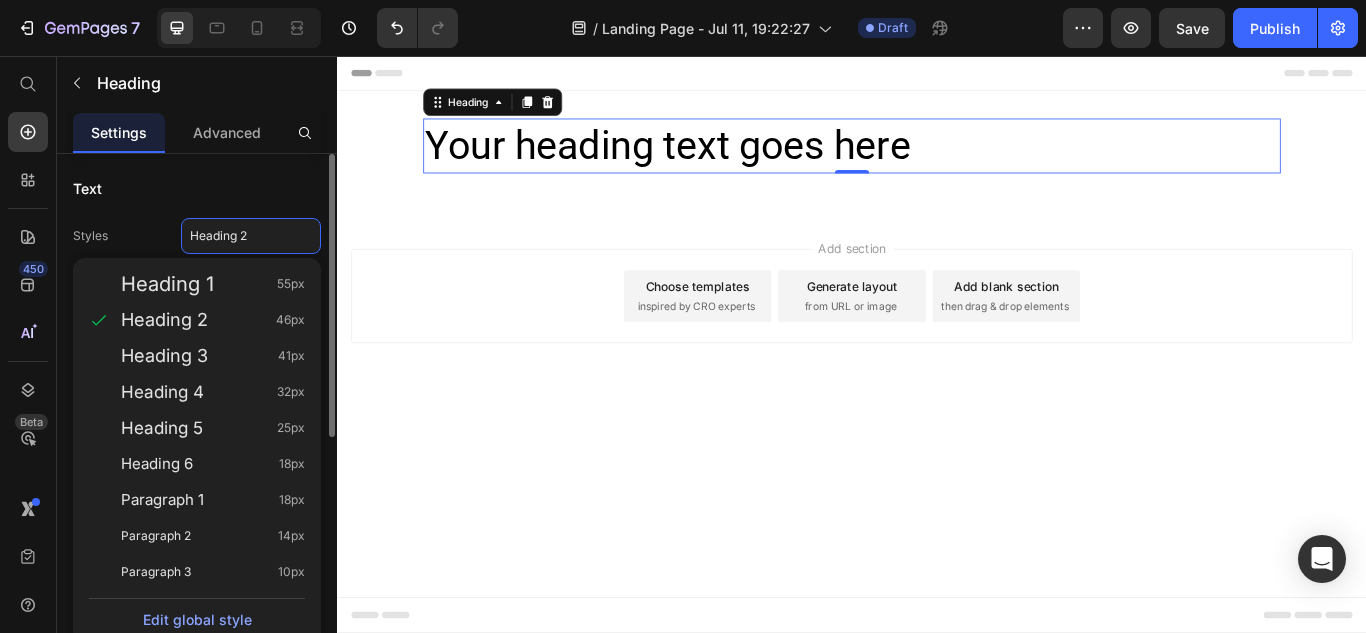 click on "Heading 1" at bounding box center [167, 284] 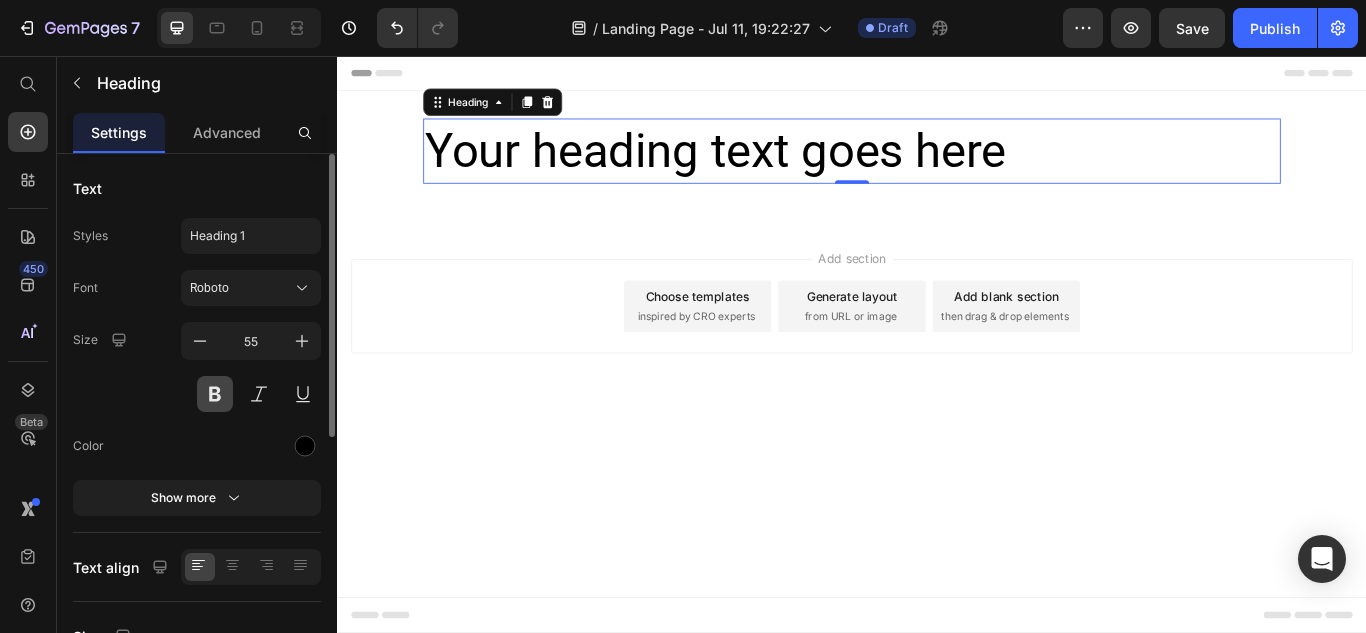 click at bounding box center (215, 394) 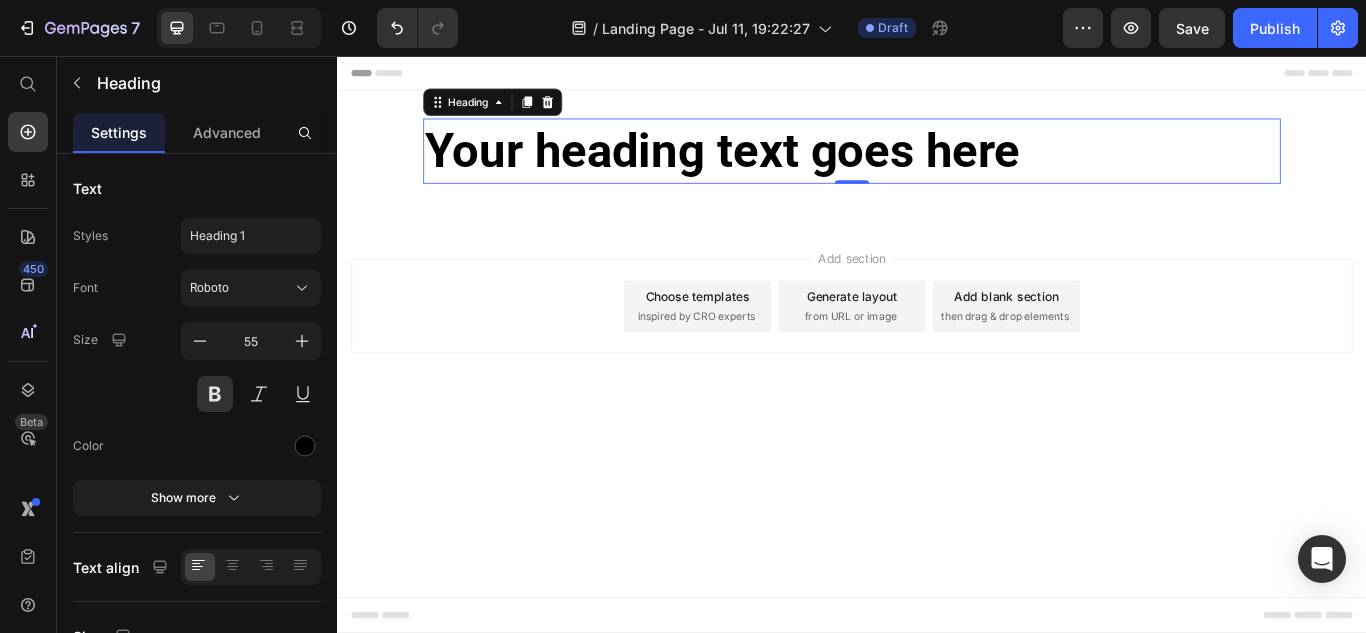 click on "Your heading text goes here" at bounding box center [937, 167] 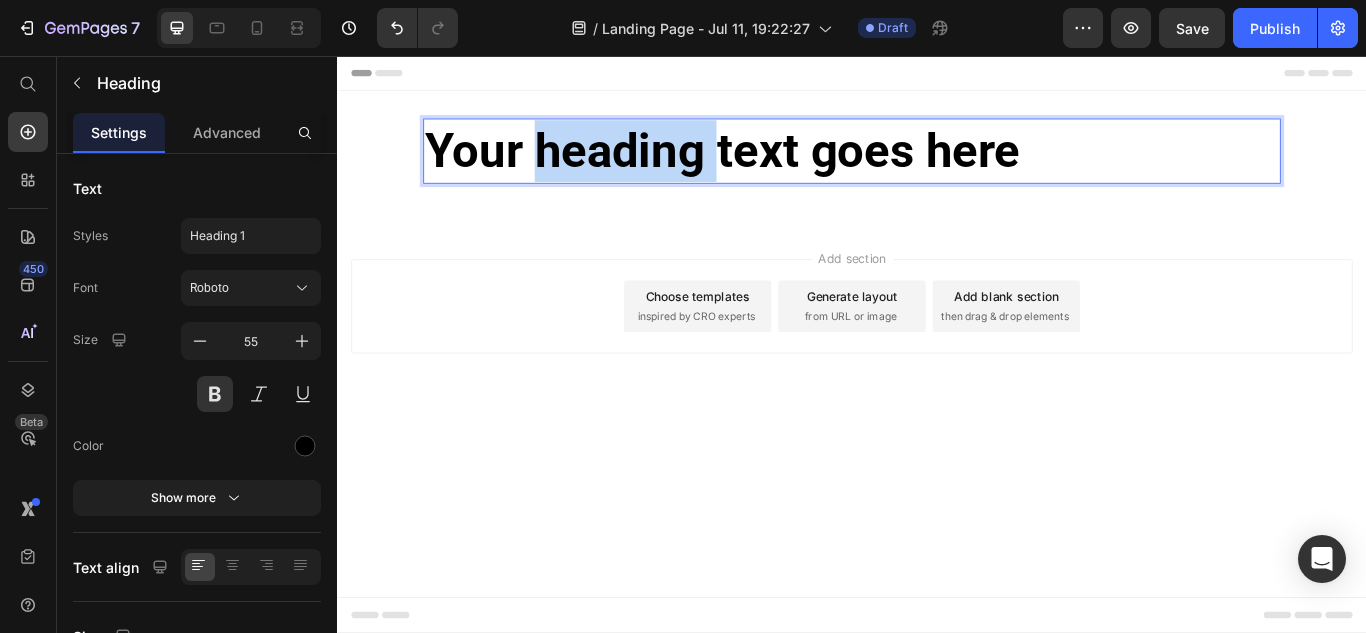 click on "Your heading text goes here" at bounding box center [937, 167] 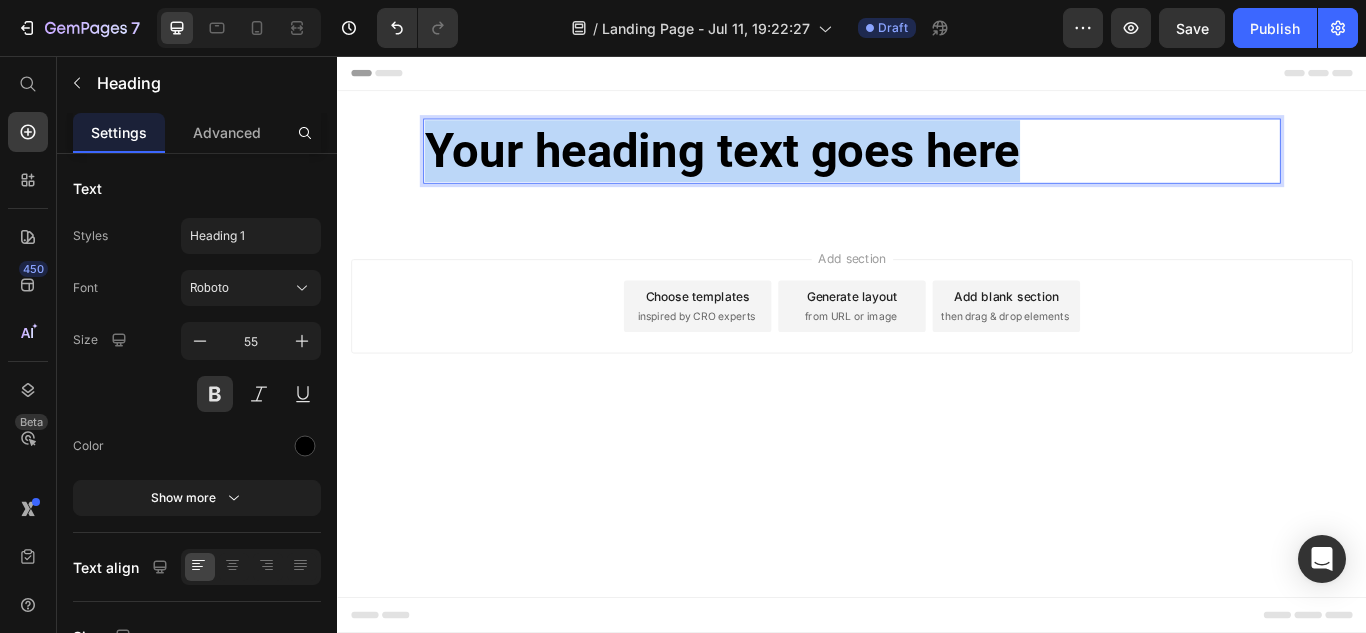 click on "Your heading text goes here" at bounding box center (937, 167) 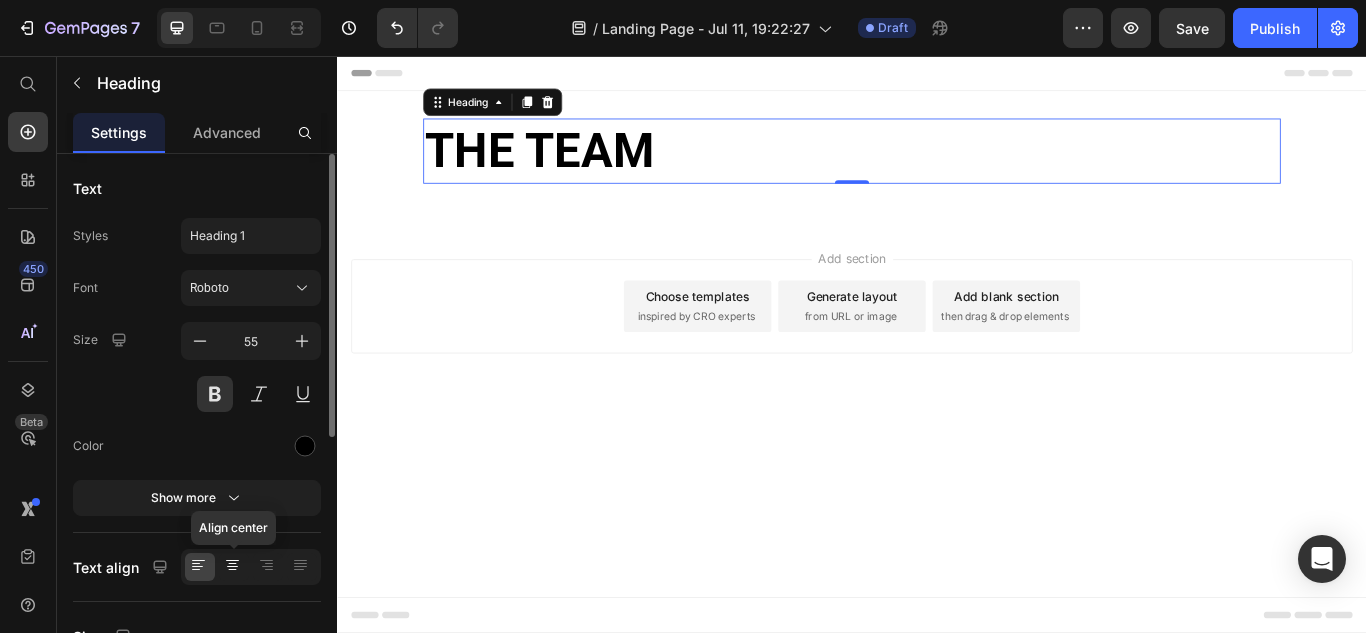 click 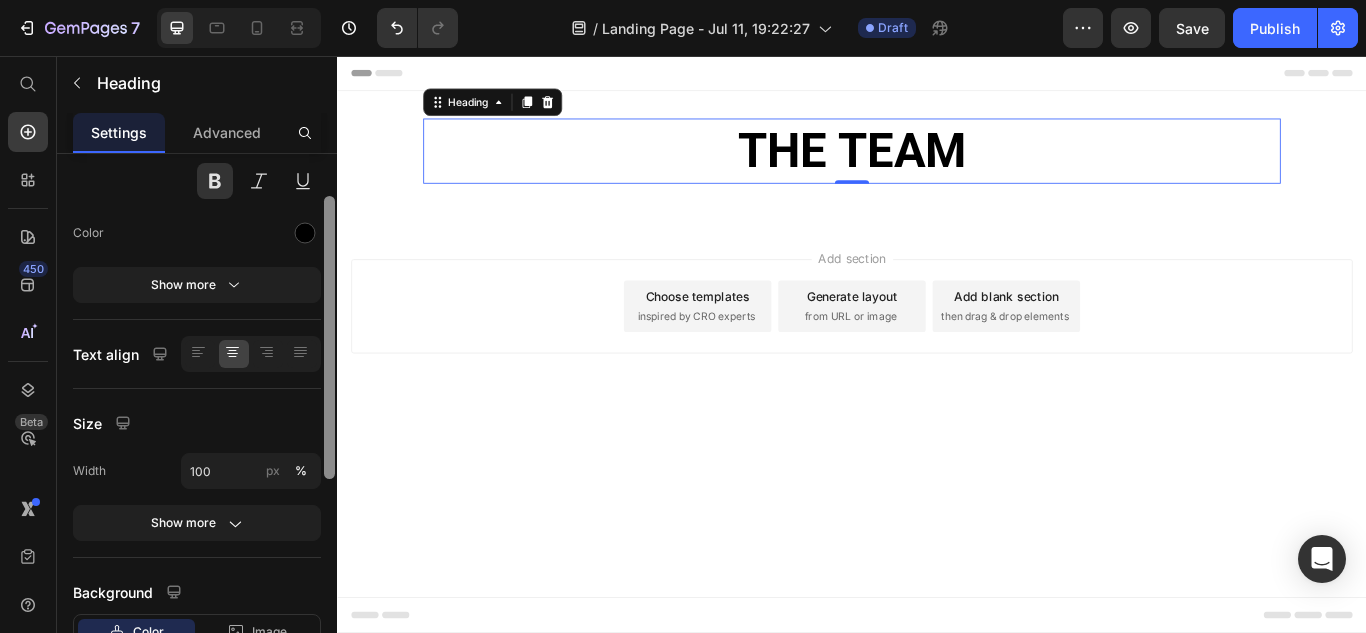 scroll, scrollTop: 145, scrollLeft: 0, axis: vertical 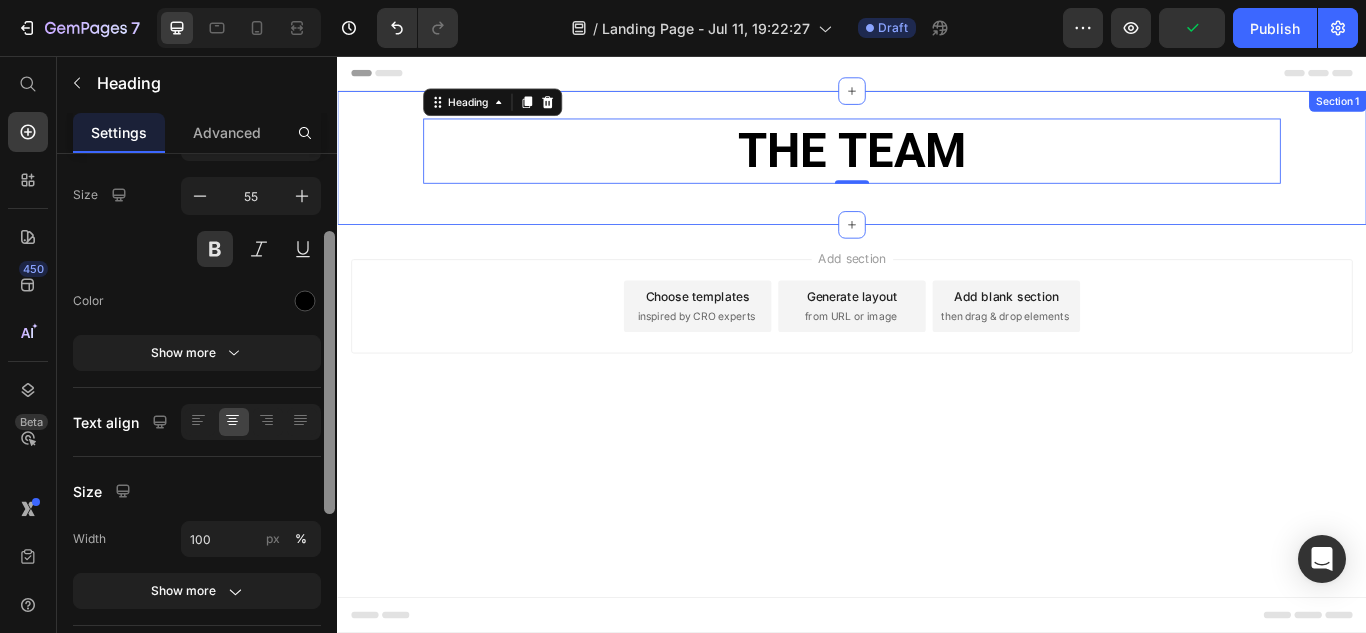 drag, startPoint x: 670, startPoint y: 294, endPoint x: 340, endPoint y: 251, distance: 332.78973 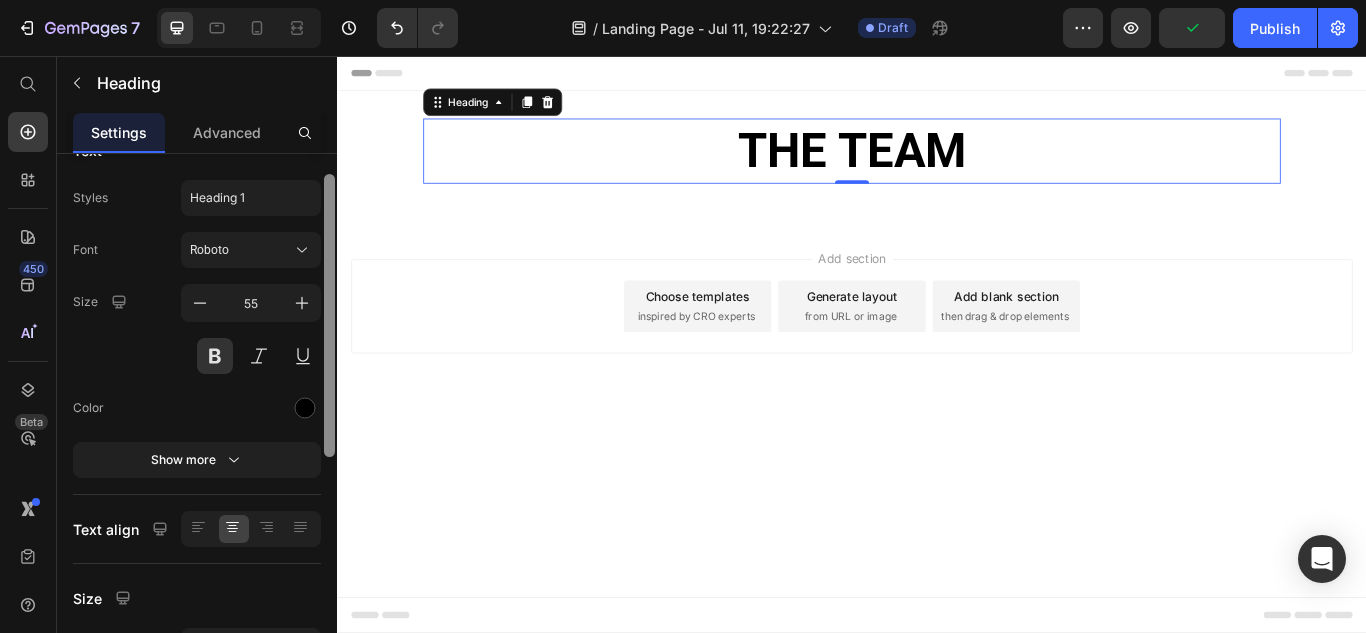 scroll, scrollTop: 0, scrollLeft: 0, axis: both 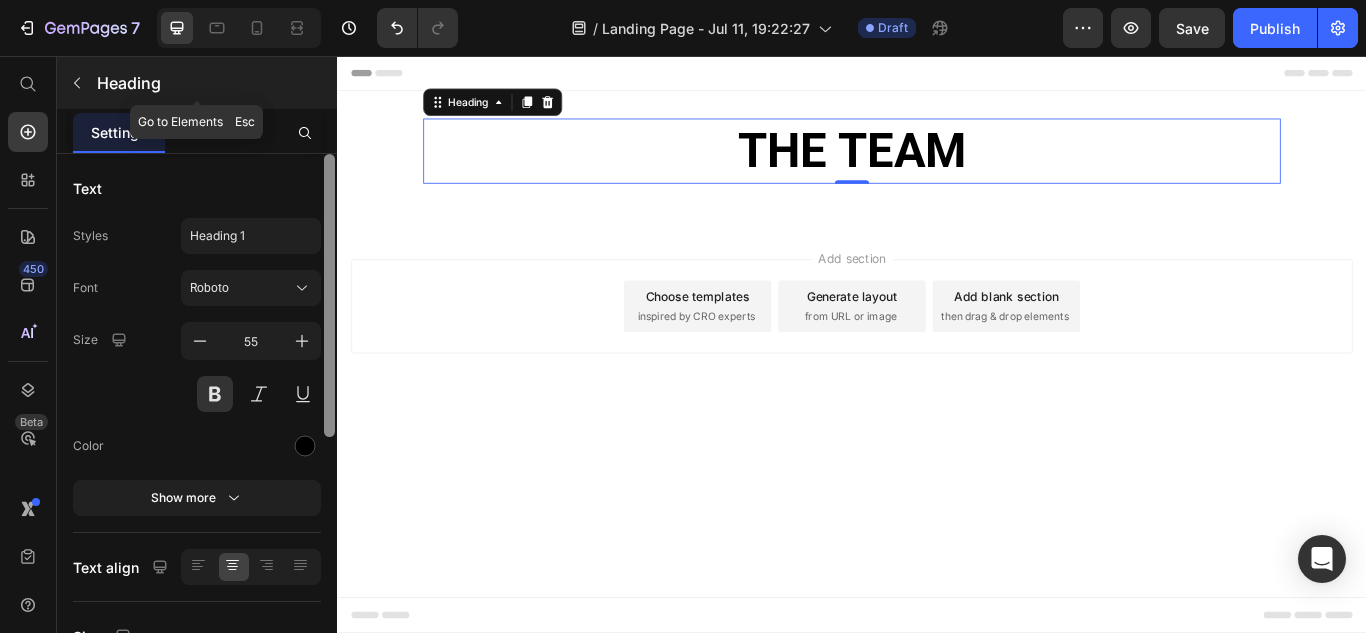 click 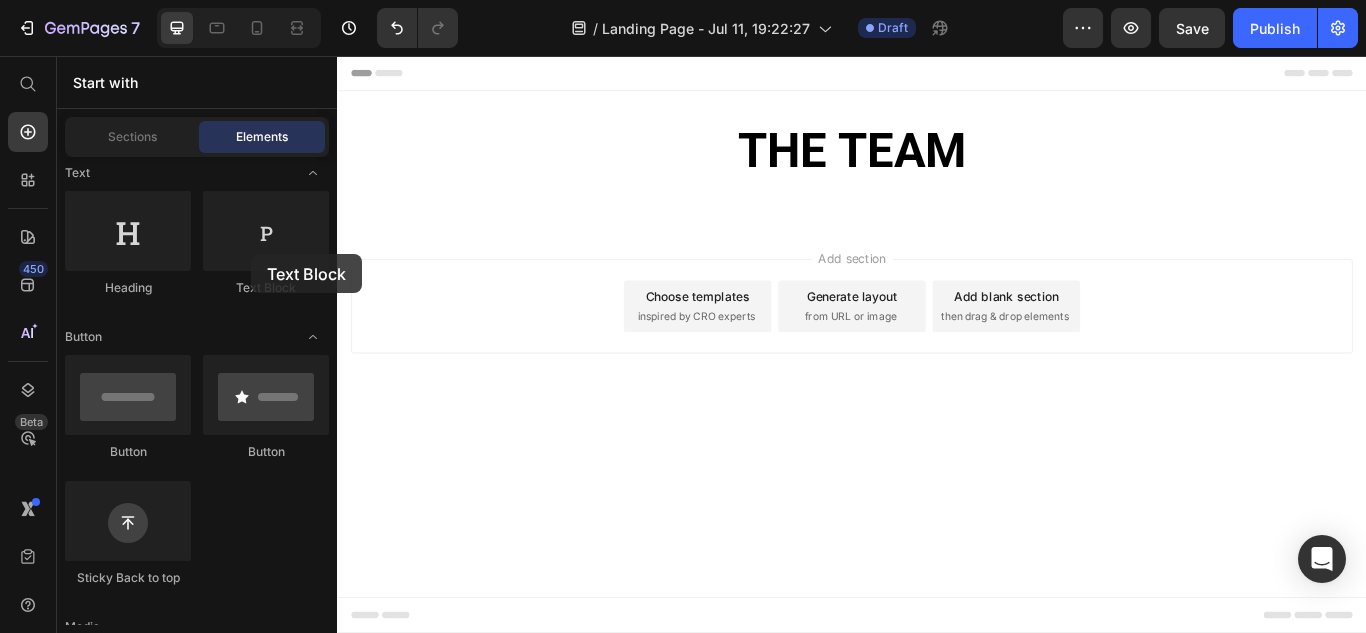 scroll, scrollTop: 400, scrollLeft: 0, axis: vertical 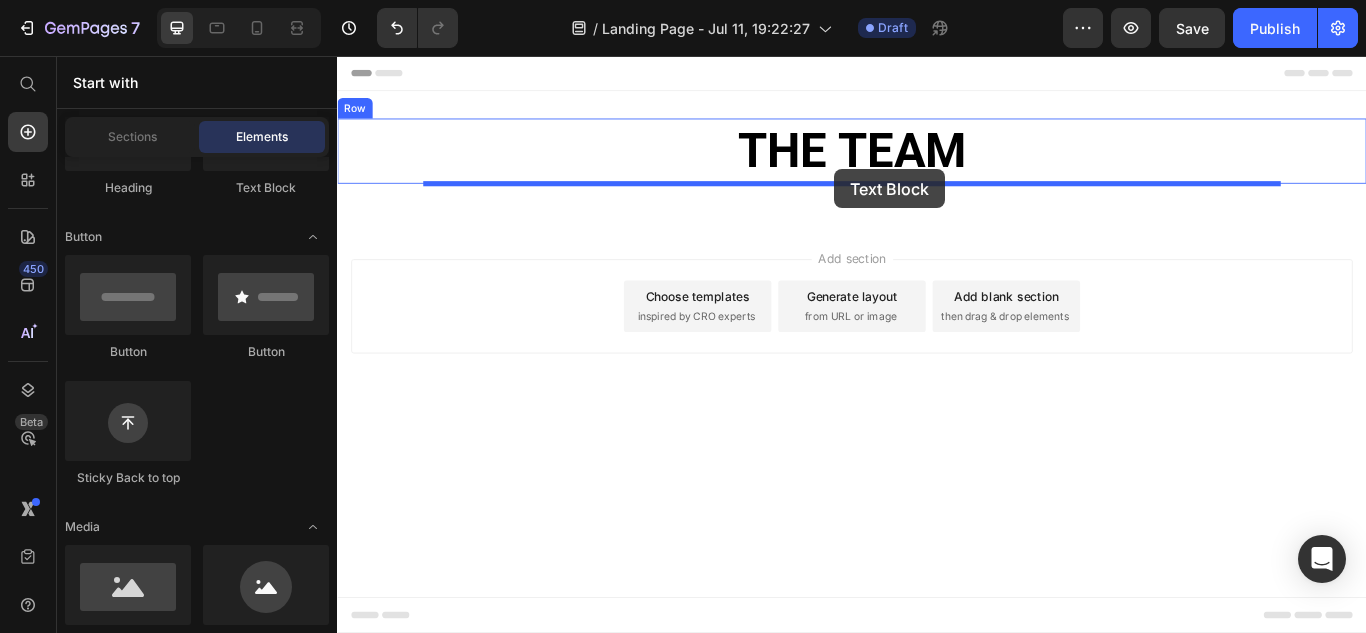 drag, startPoint x: 588, startPoint y: 310, endPoint x: 917, endPoint y: 188, distance: 350.89172 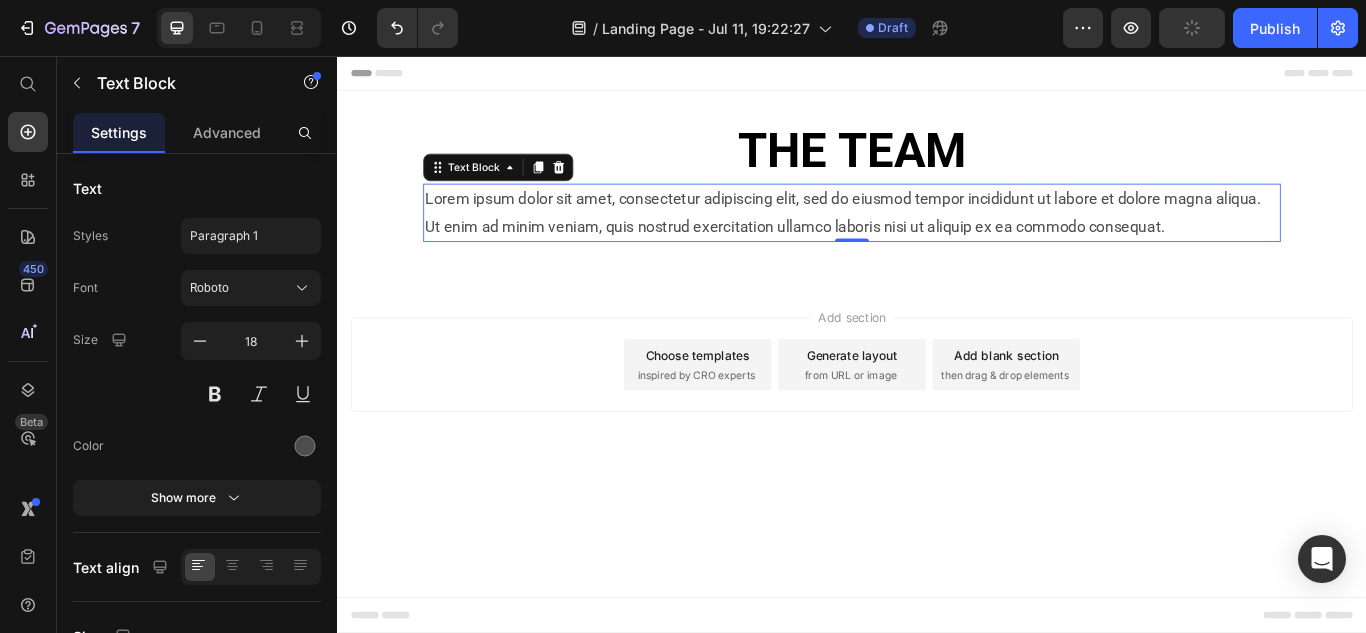 click on "Lorem ipsum dolor sit amet, consectetur adipiscing elit, sed do eiusmod tempor incididunt ut labore et dolore magna aliqua. Ut enim ad minim veniam, quis nostrud exercitation ullamco laboris nisi ut aliquip ex ea commodo consequat." at bounding box center (937, 239) 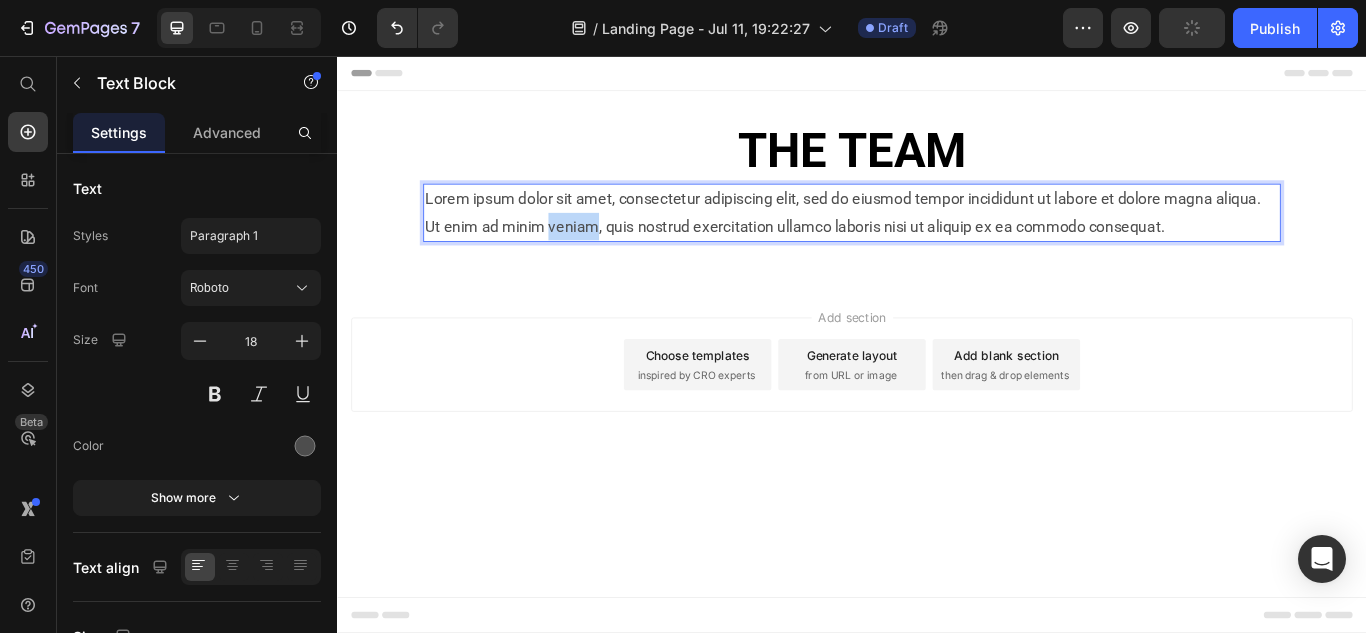 click on "Lorem ipsum dolor sit amet, consectetur adipiscing elit, sed do eiusmod tempor incididunt ut labore et dolore magna aliqua. Ut enim ad minim veniam, quis nostrud exercitation ullamco laboris nisi ut aliquip ex ea commodo consequat." at bounding box center [937, 239] 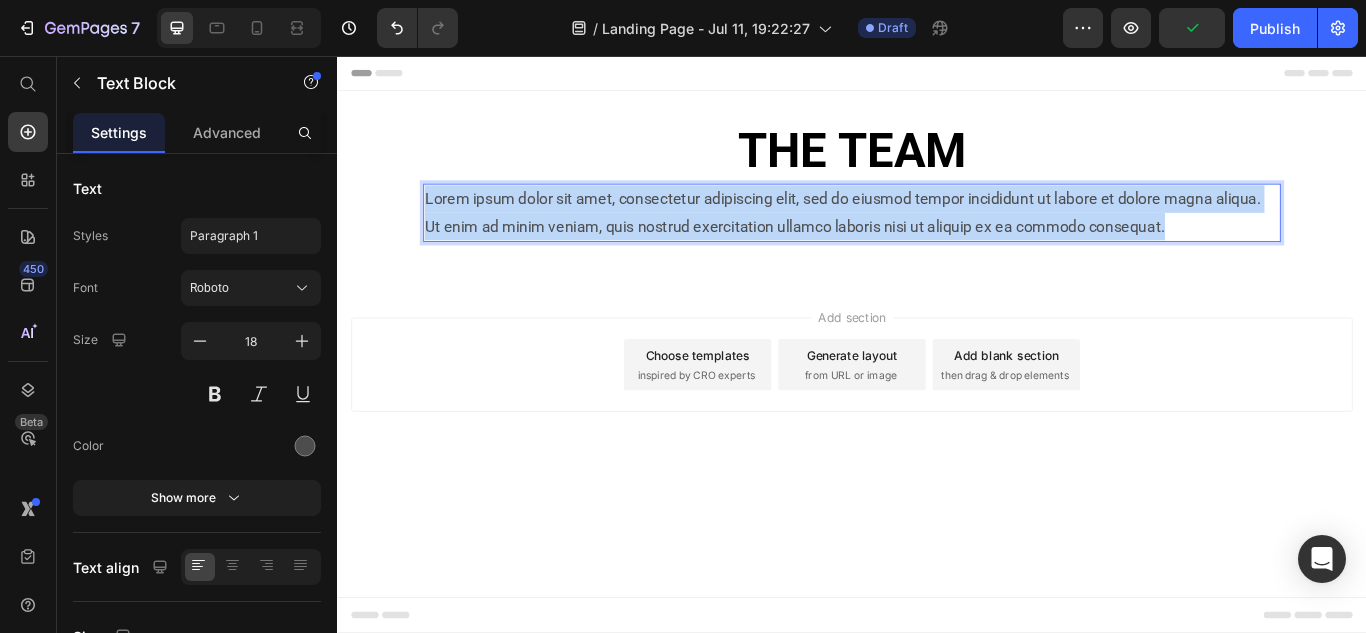 click on "Lorem ipsum dolor sit amet, consectetur adipiscing elit, sed do eiusmod tempor incididunt ut labore et dolore magna aliqua. Ut enim ad minim veniam, quis nostrud exercitation ullamco laboris nisi ut aliquip ex ea commodo consequat." at bounding box center [937, 239] 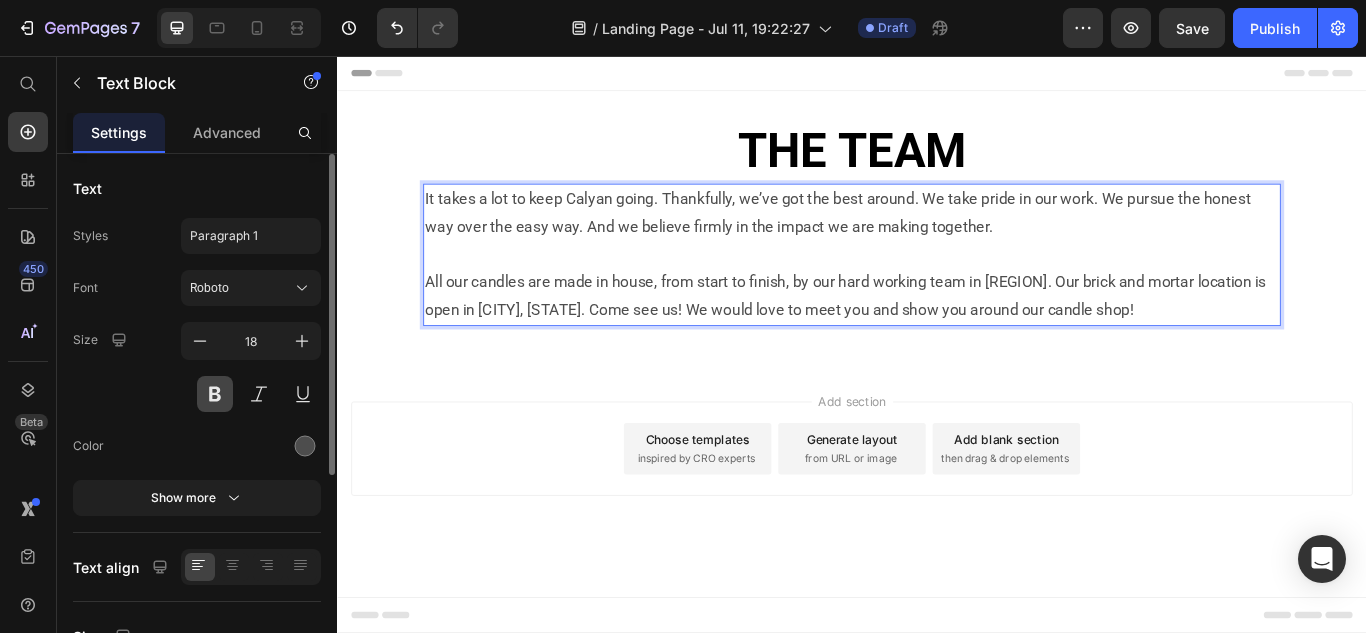 click at bounding box center [215, 394] 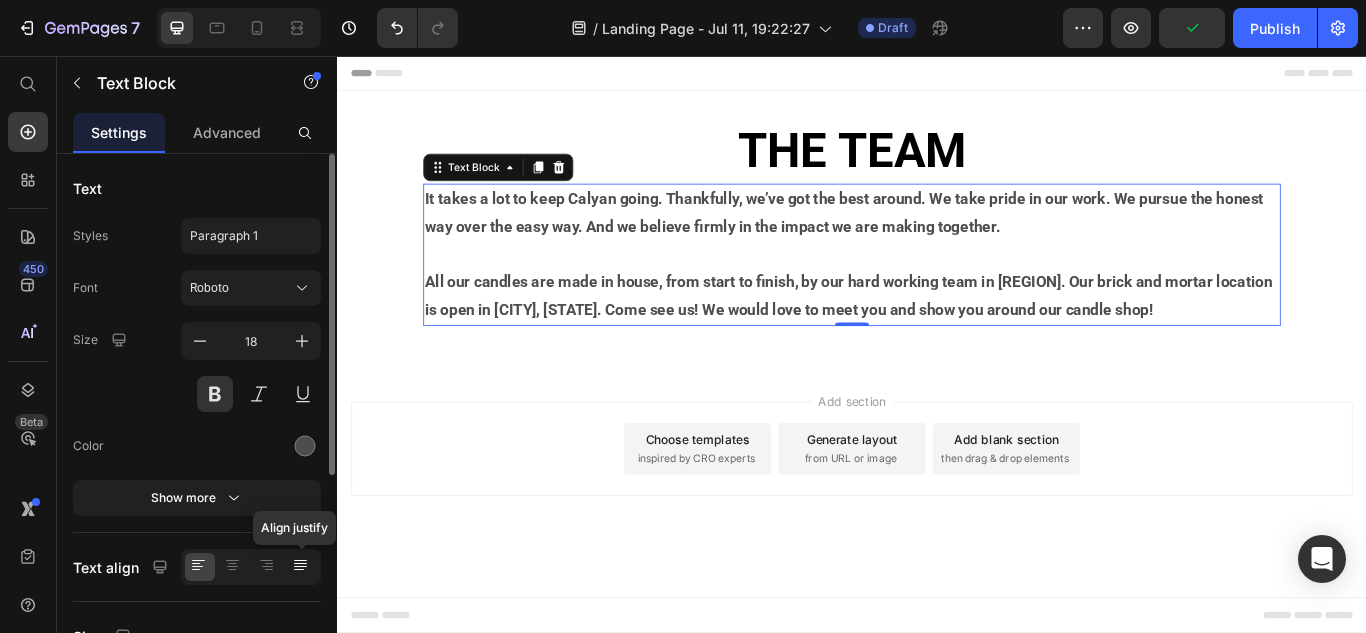 click 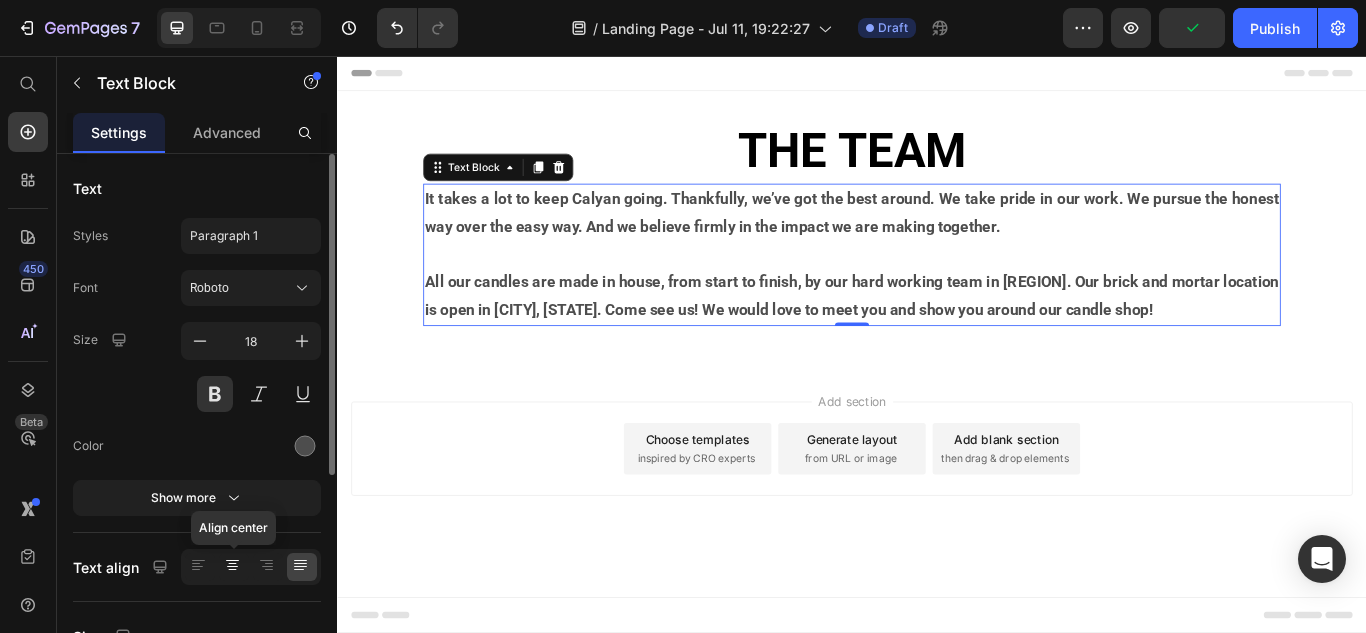 click 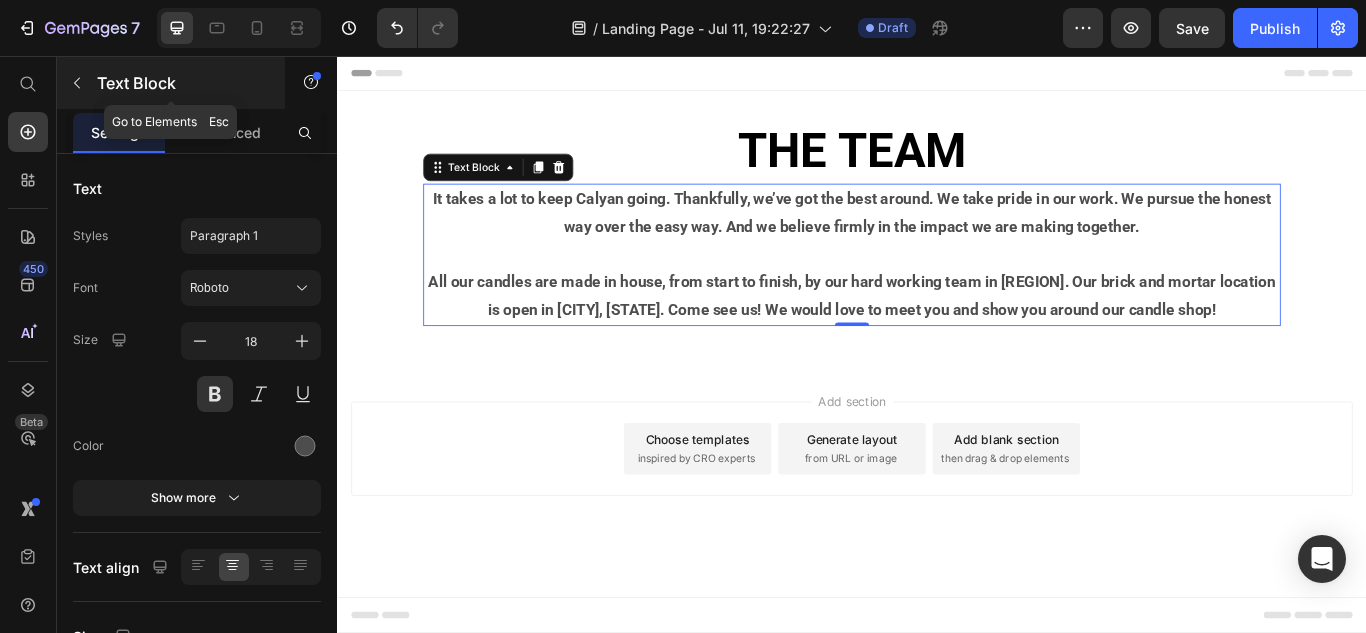 click 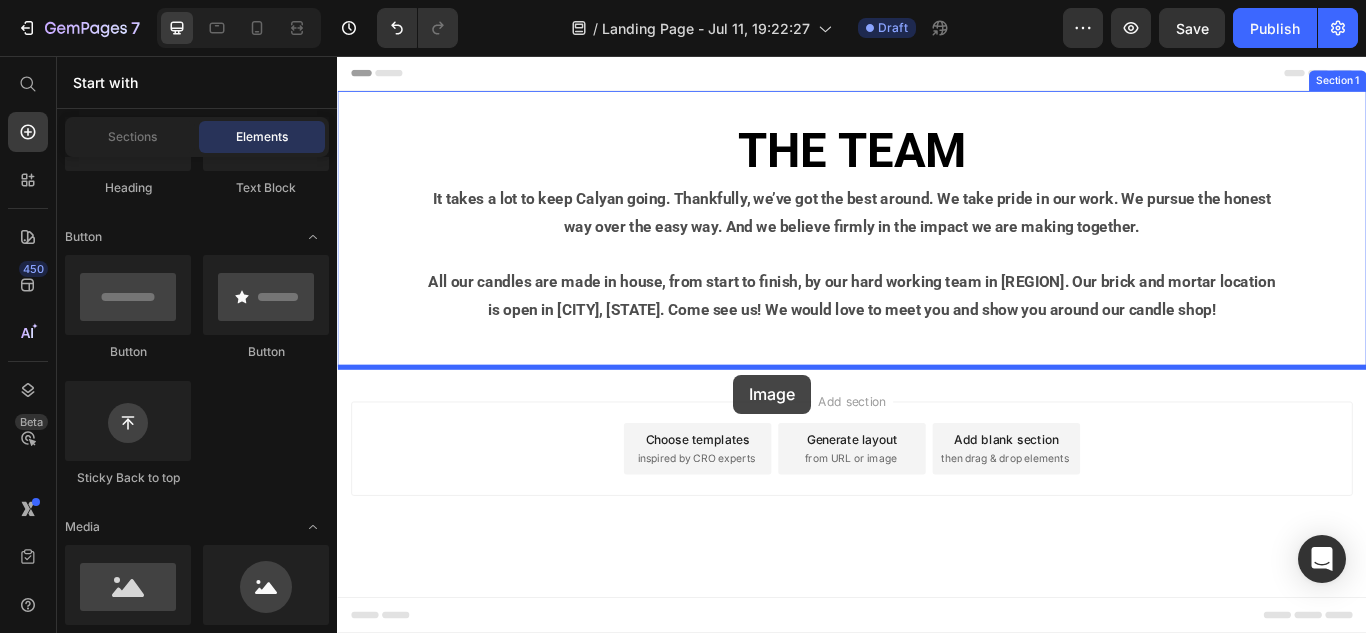 drag, startPoint x: 467, startPoint y: 653, endPoint x: 799, endPoint y: 428, distance: 401.05984 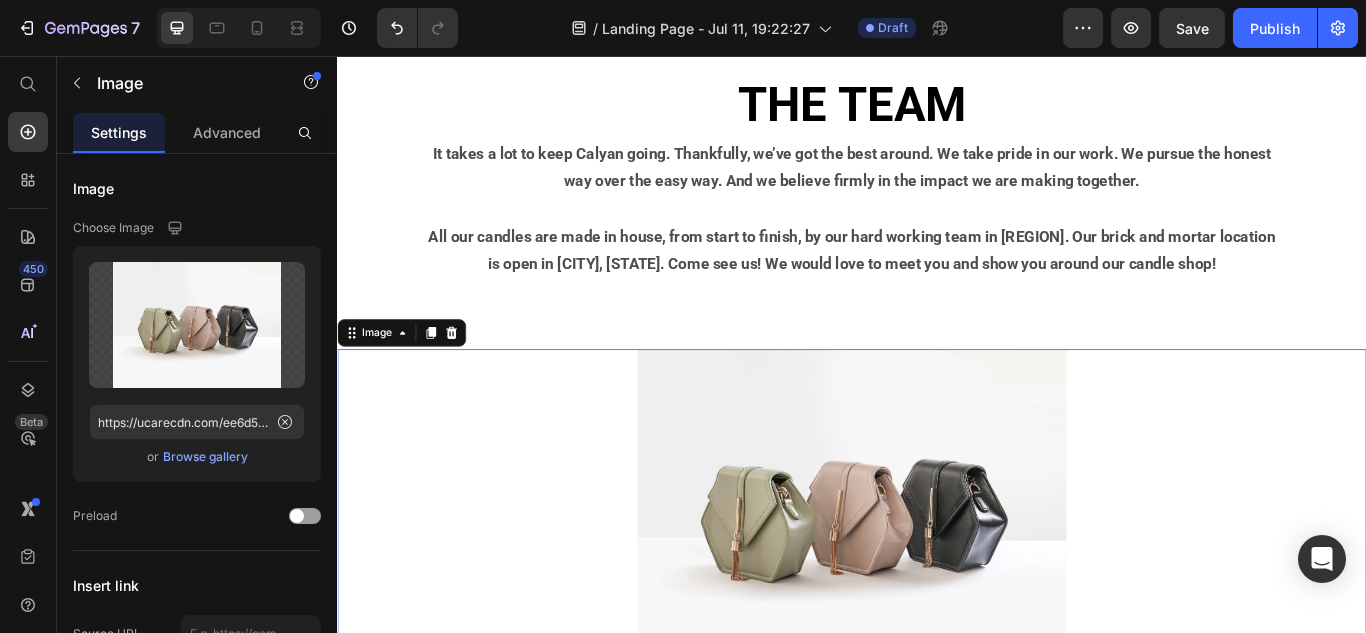scroll, scrollTop: 100, scrollLeft: 0, axis: vertical 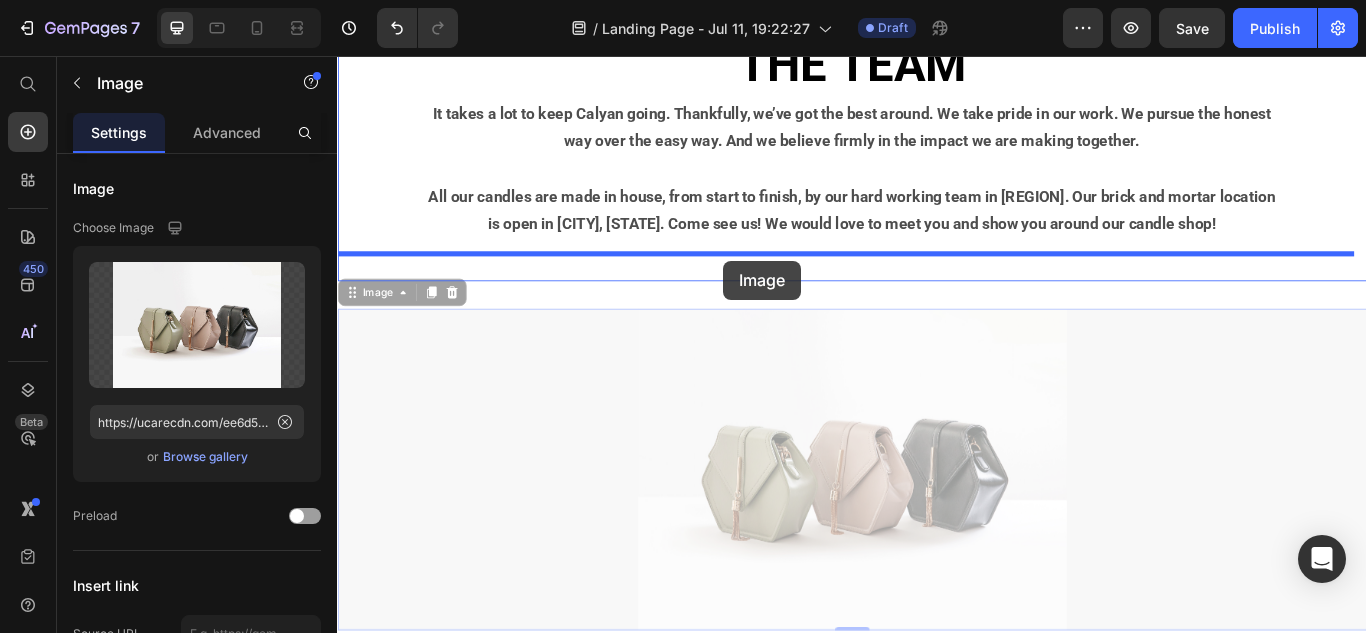 drag, startPoint x: 788, startPoint y: 450, endPoint x: 787, endPoint y: 295, distance: 155.00322 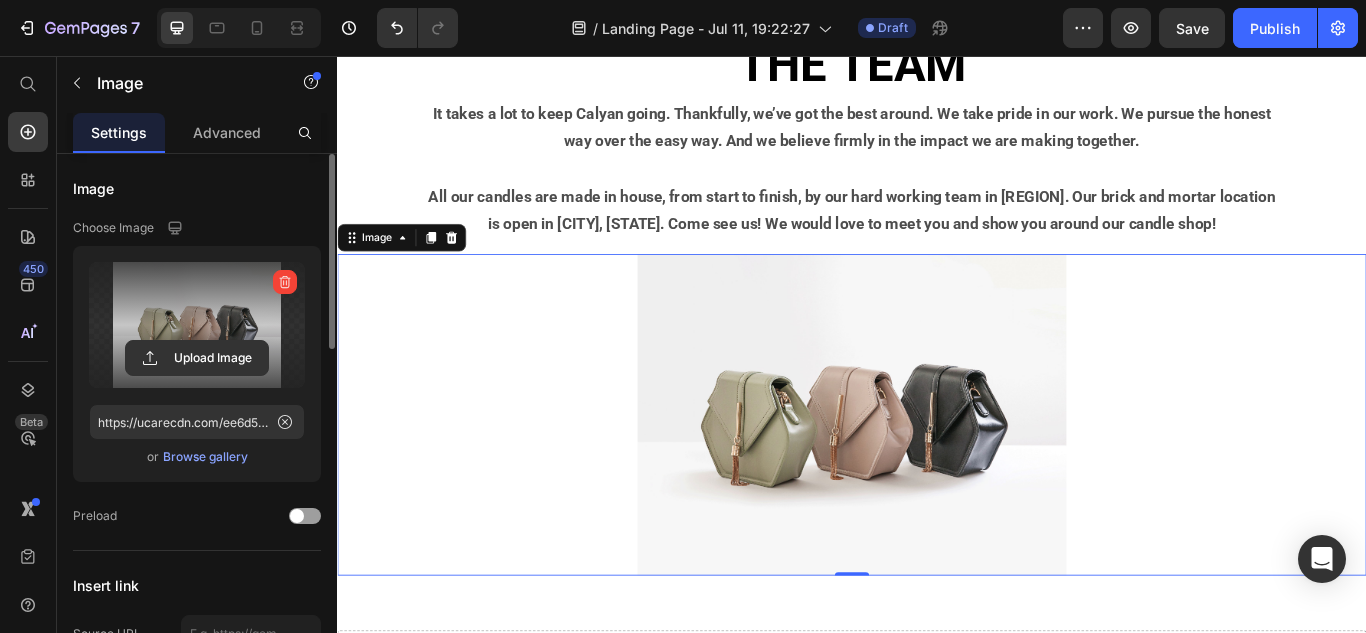 click at bounding box center (197, 325) 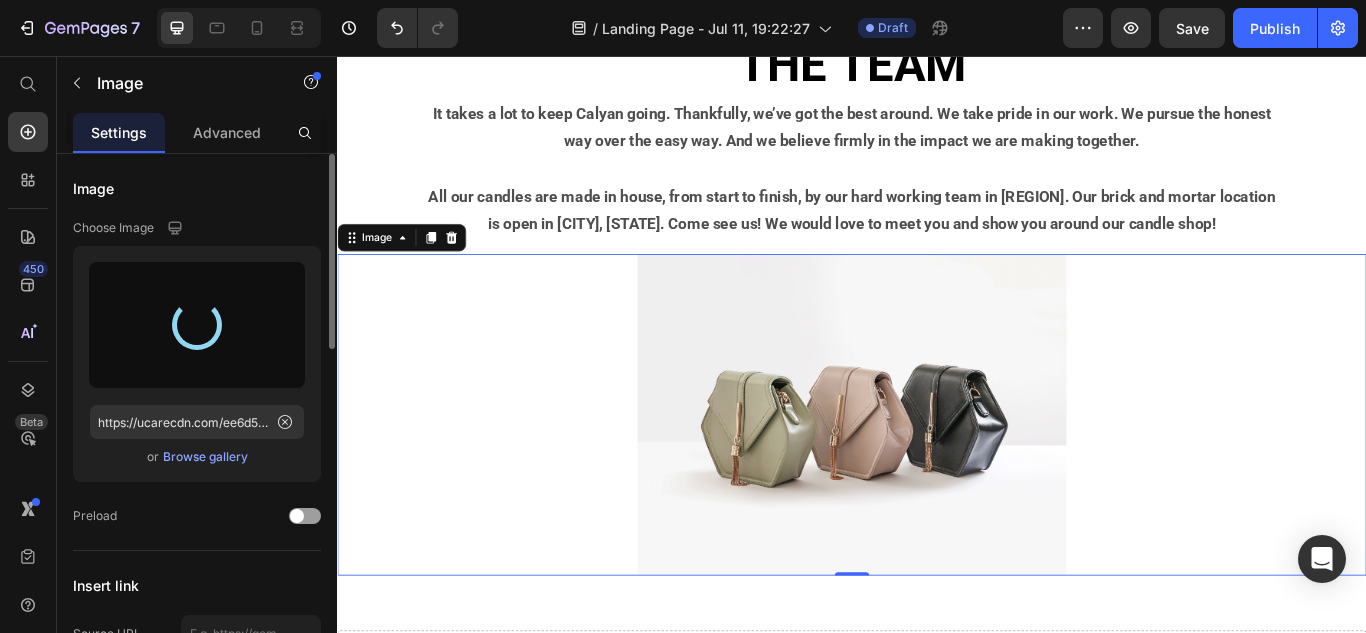 type on "https://cdn.shopify.com/s/files/1/0948/4841/8114/files/gempages_574786015252710175-2a3ab83a-2364-4fad-a60e-b309f898f34a.png" 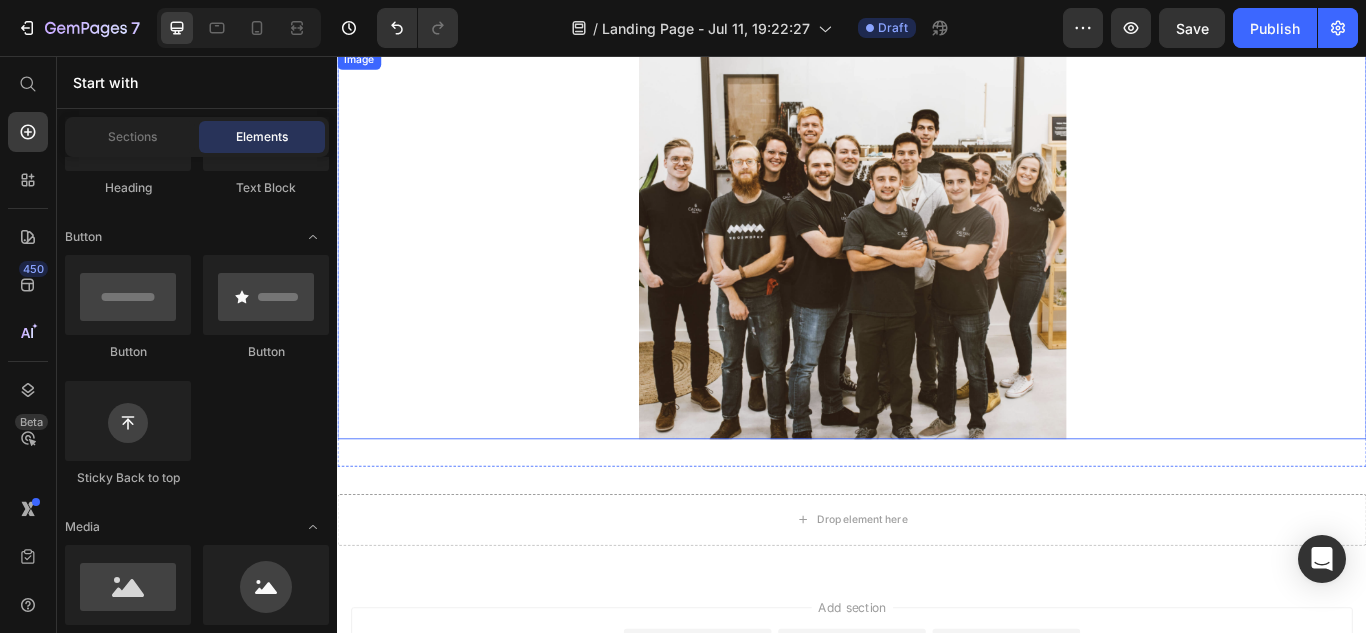 scroll, scrollTop: 341, scrollLeft: 0, axis: vertical 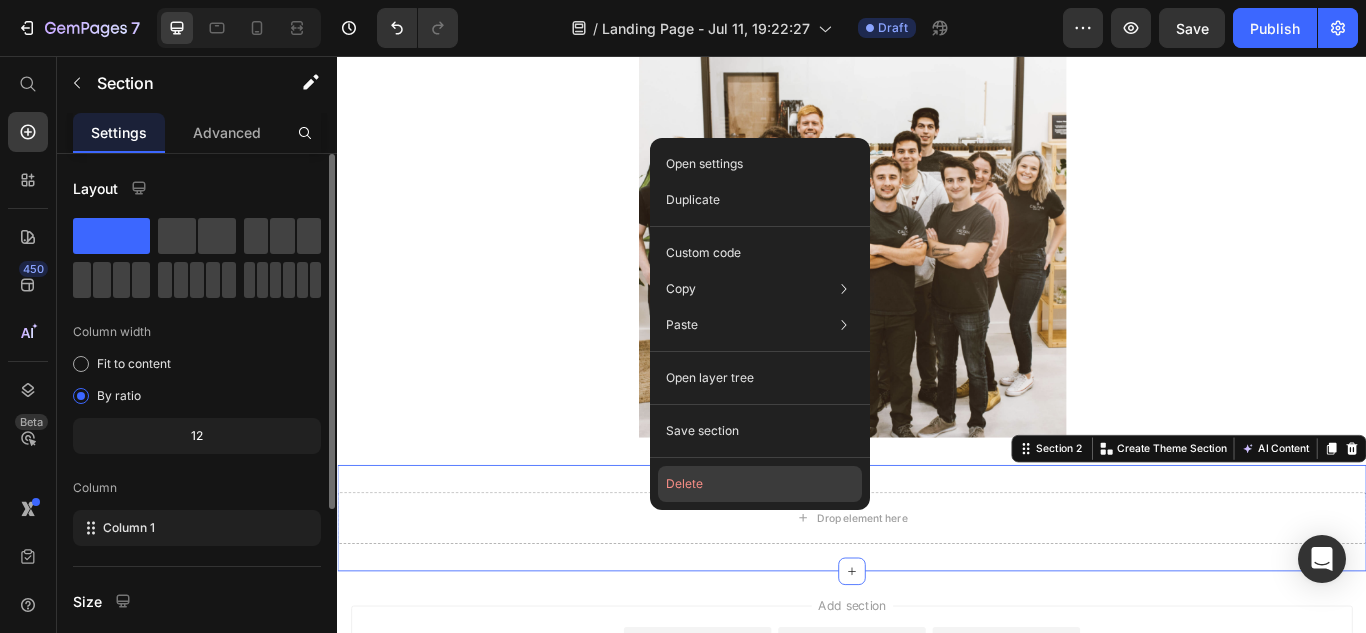 click on "Delete" 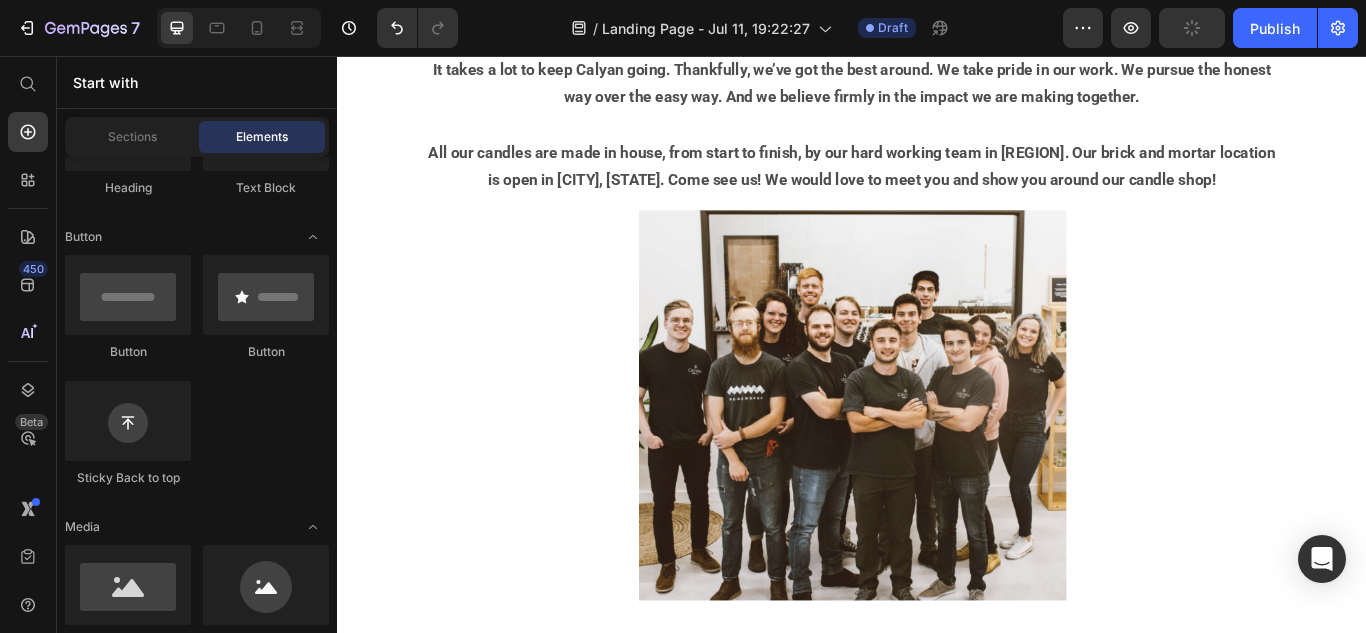 scroll, scrollTop: 128, scrollLeft: 0, axis: vertical 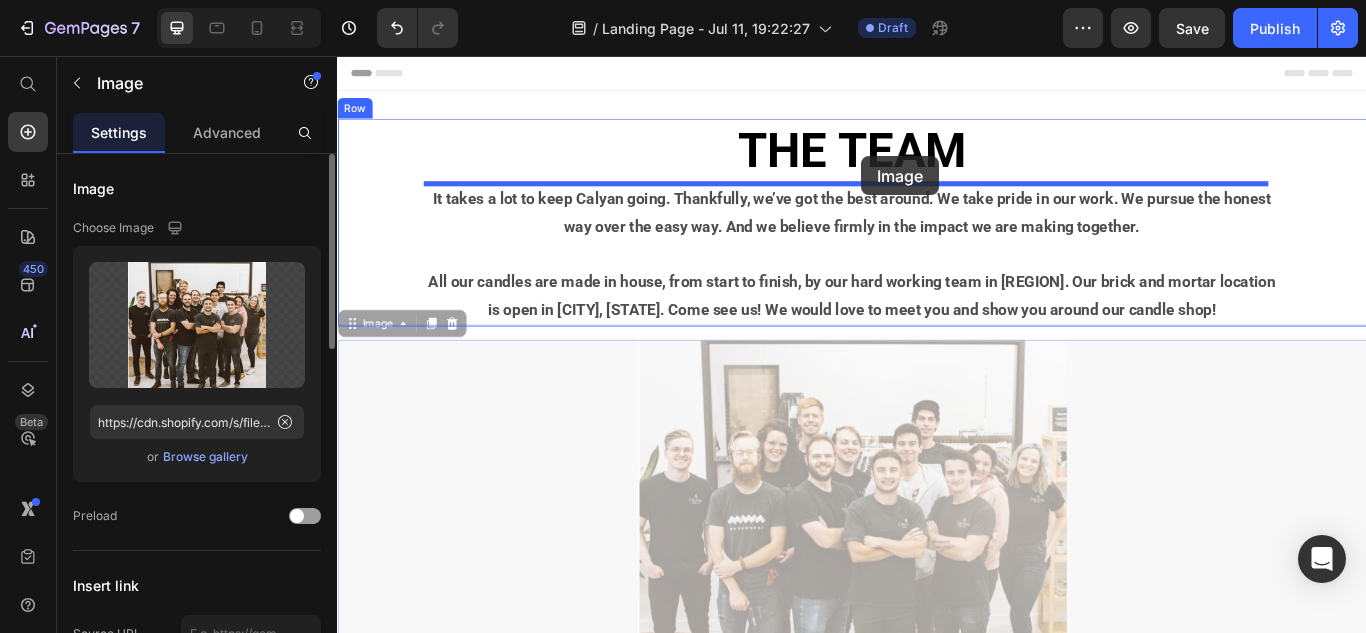 drag, startPoint x: 1016, startPoint y: 527, endPoint x: 948, endPoint y: 173, distance: 360.47192 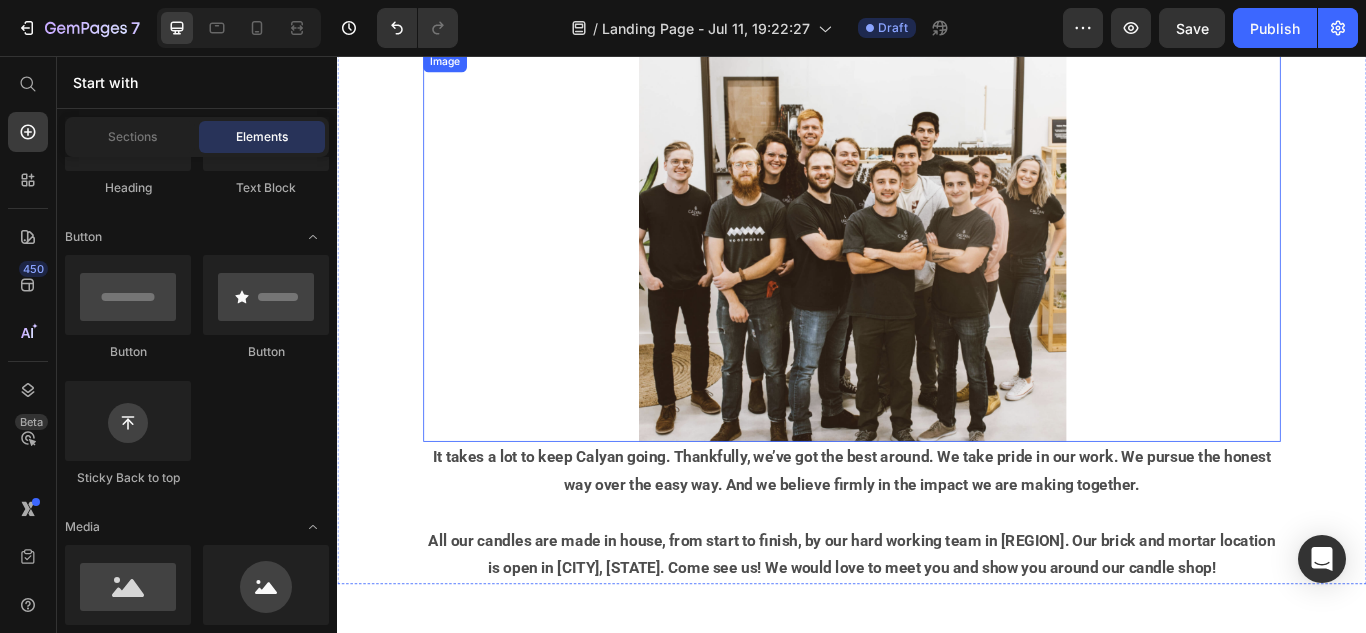 scroll, scrollTop: 152, scrollLeft: 0, axis: vertical 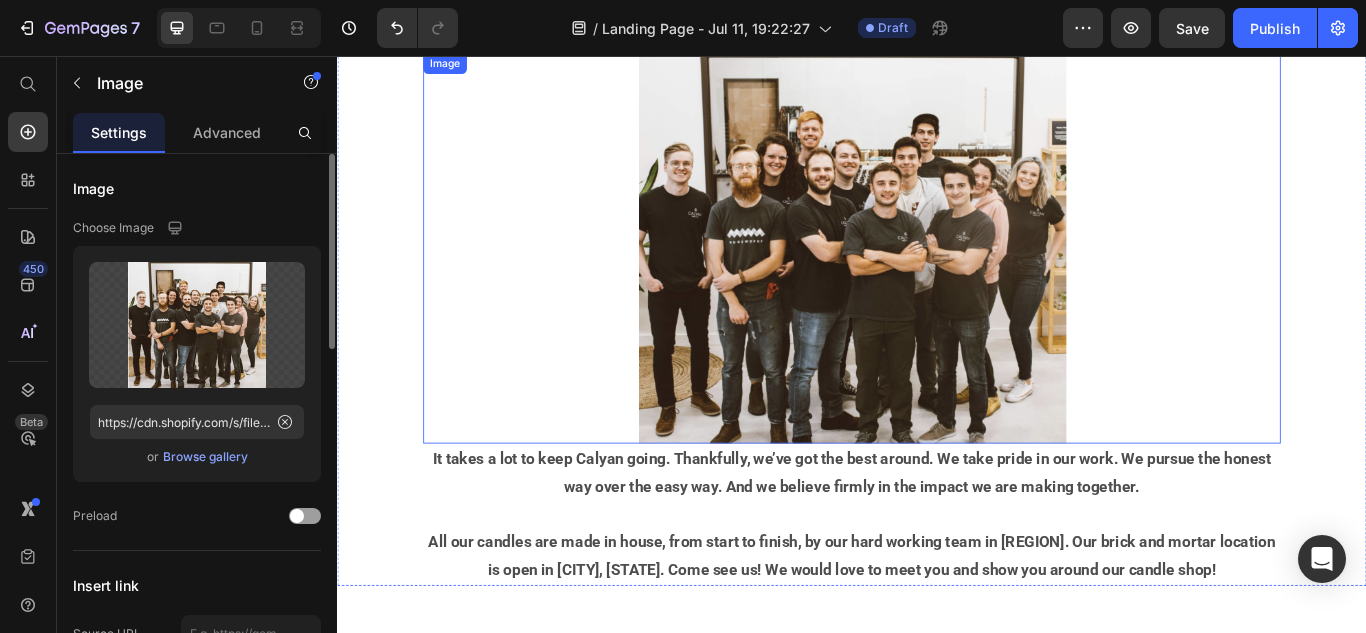 click at bounding box center (937, 280) 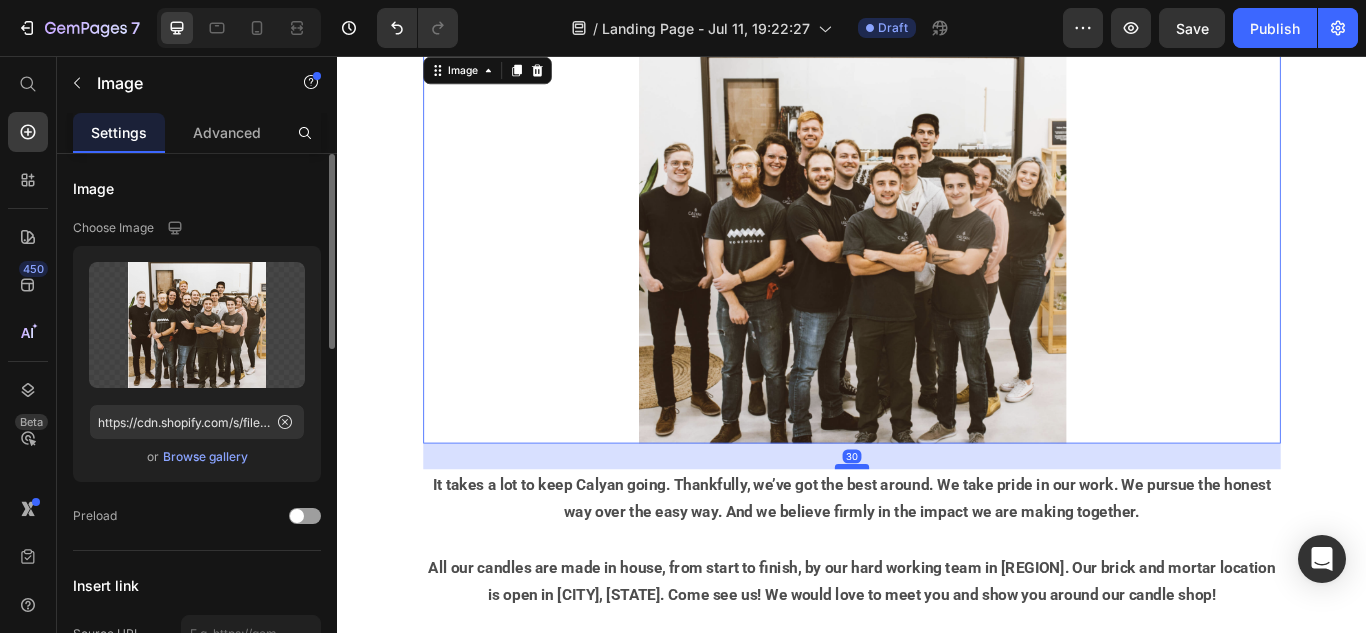 drag, startPoint x: 936, startPoint y: 504, endPoint x: 946, endPoint y: 534, distance: 31.622776 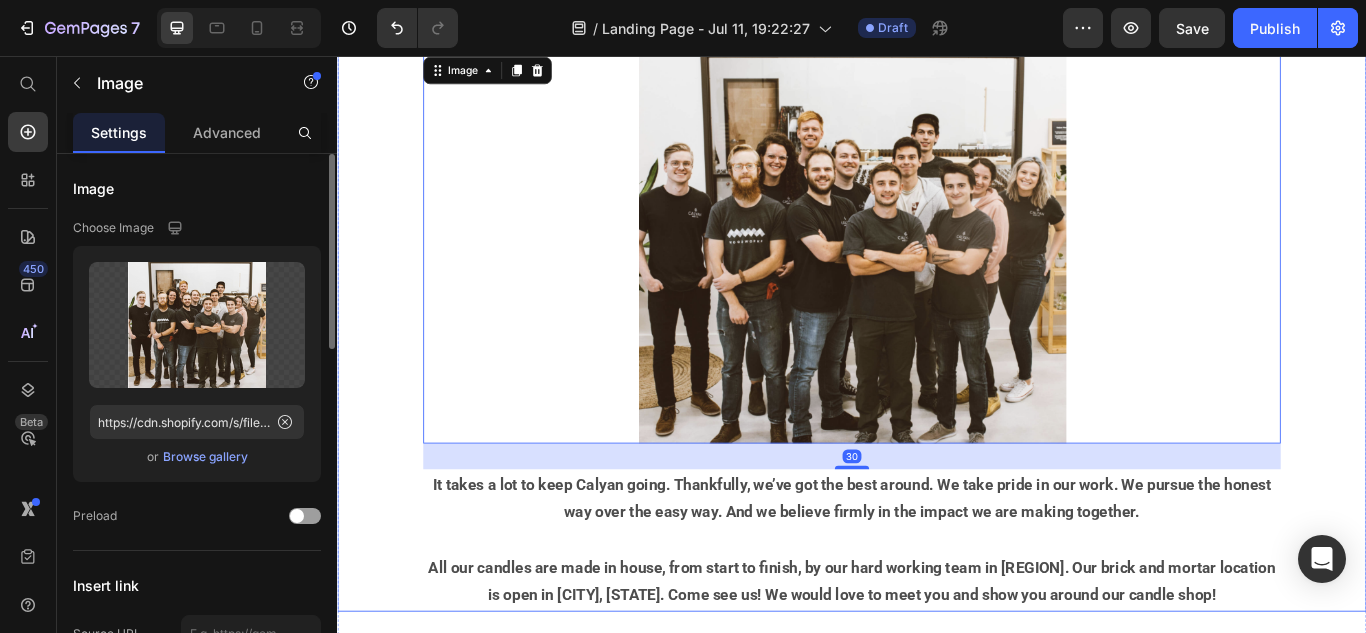click on "THE TEAM Heading Image   30 It takes a lot to keep Calyan going. Thankfully, we’ve got the best around. We take pride in our work. We pursue the honest way over the easy way. And we believe firmly in the impact we are making together. All our candles are made in house, from start to finish, by our hard working team in North Texas. Our brick and mortar location is open in Arlington, TX. Come see us! We would love to meet you and show you around our candle shop! Text Block Row" at bounding box center (937, 340) 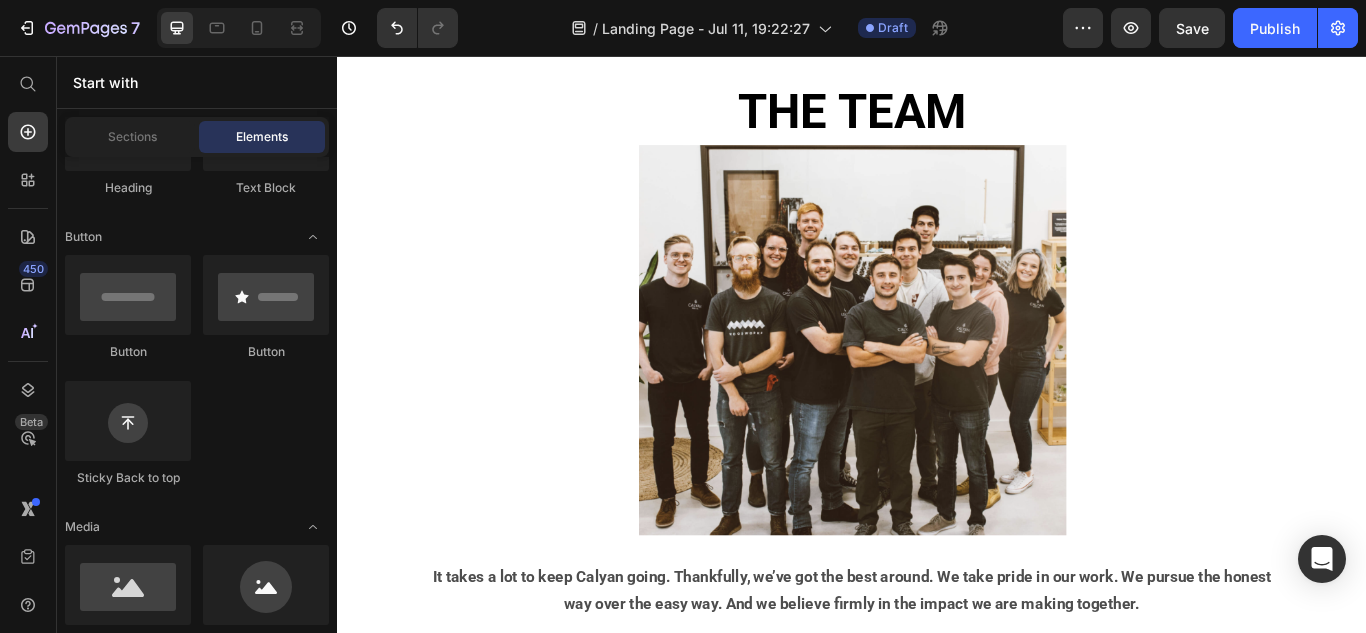 scroll, scrollTop: 43, scrollLeft: 0, axis: vertical 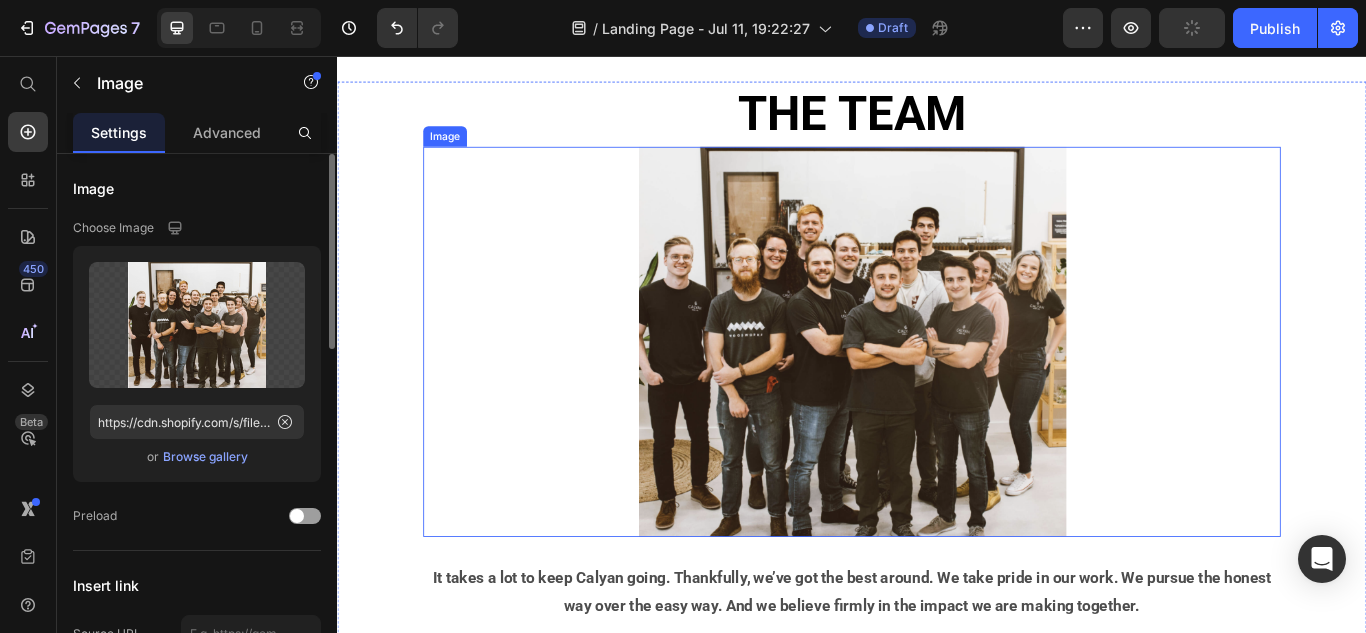 click at bounding box center [937, 389] 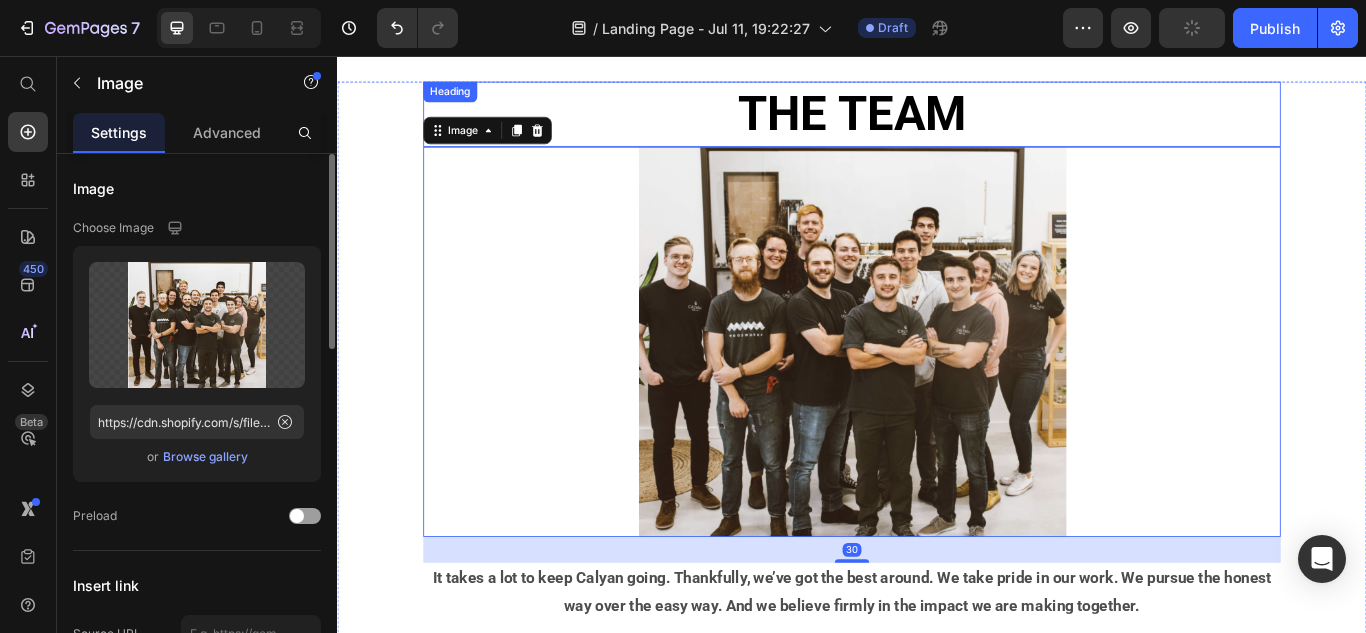click on "THE TEAM" at bounding box center (937, 124) 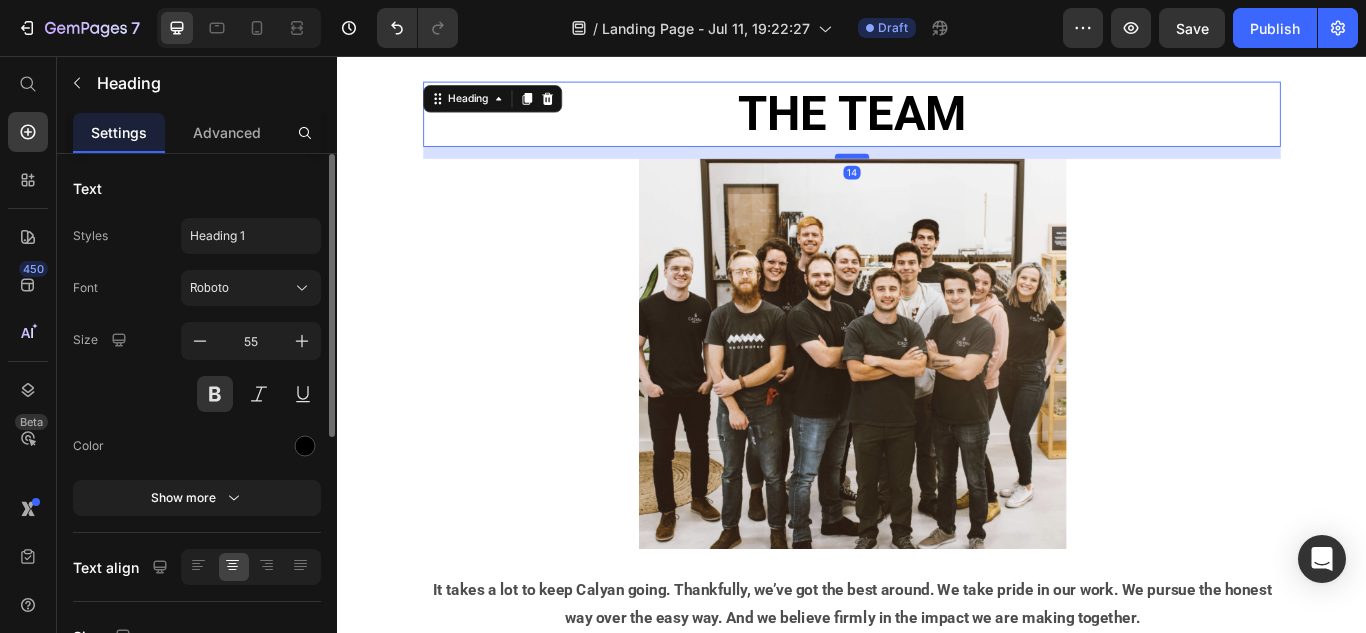 drag, startPoint x: 935, startPoint y: 160, endPoint x: 935, endPoint y: 174, distance: 14 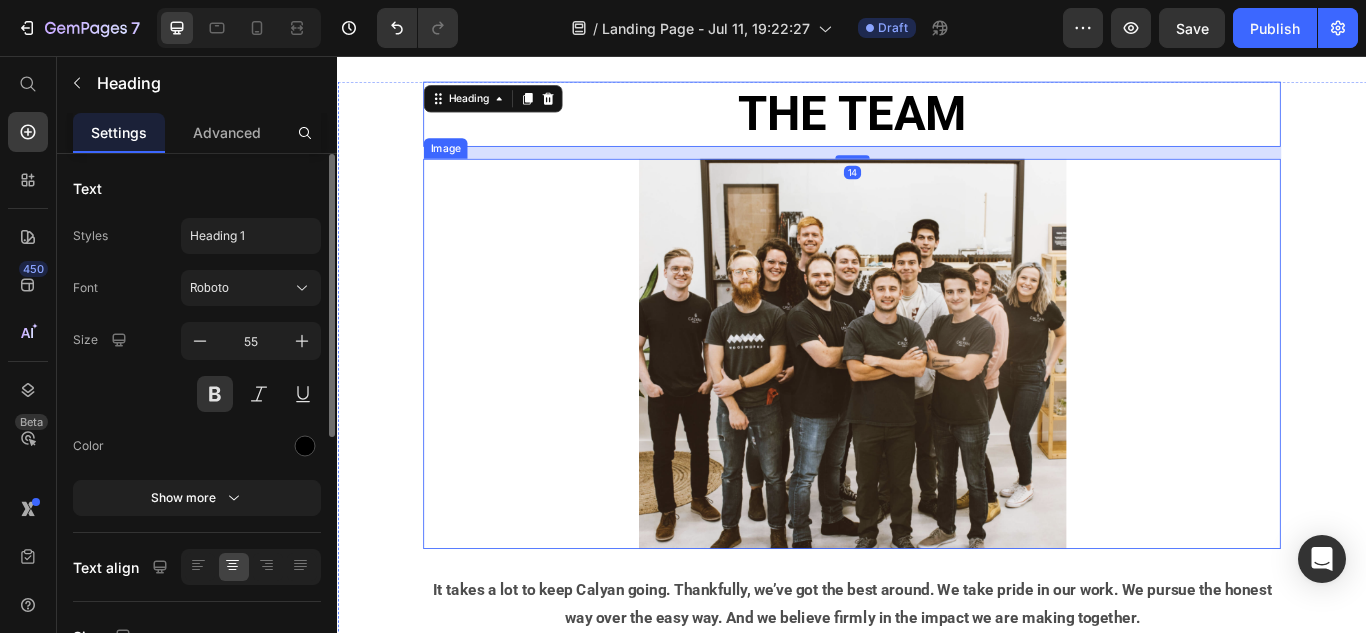 click at bounding box center (937, 403) 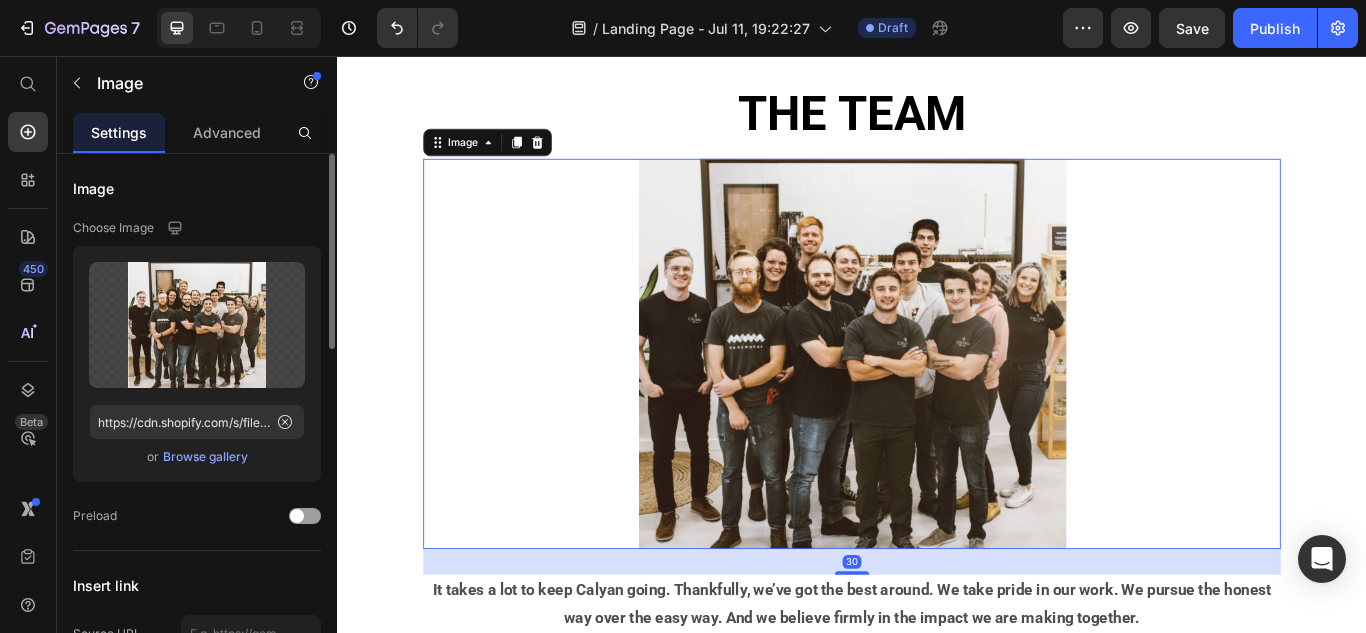 click at bounding box center (937, 403) 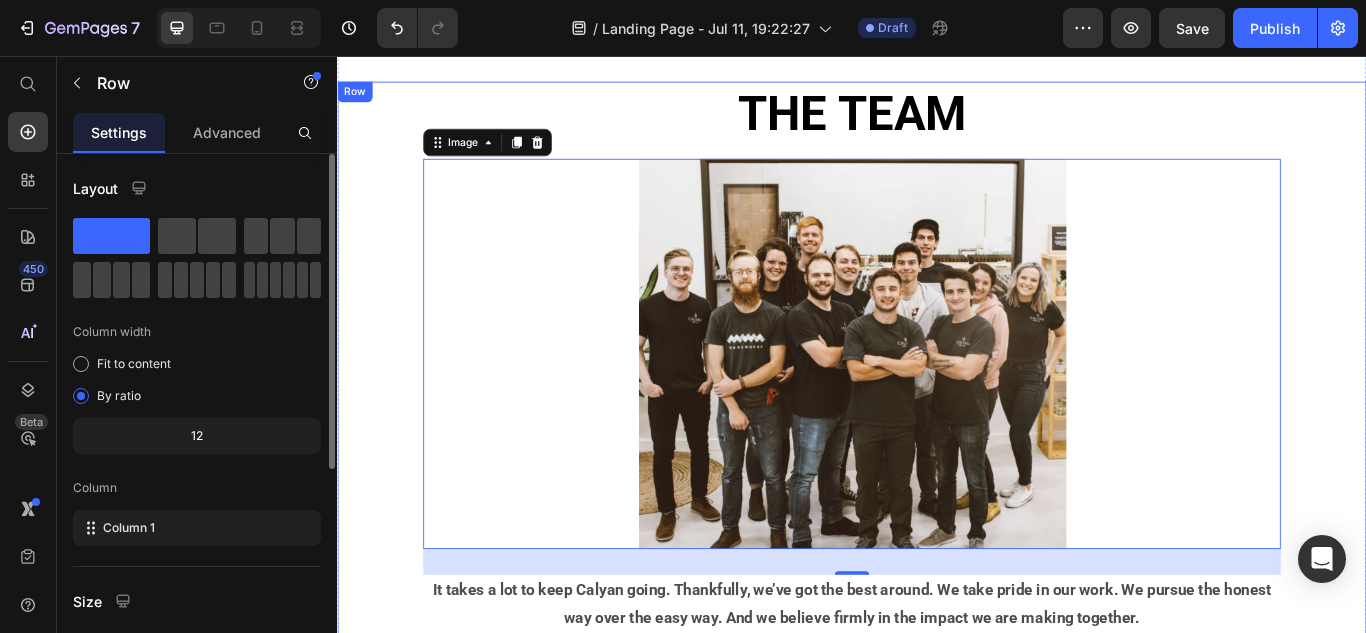 click on "THE TEAM Heading Image   30 It takes a lot to keep Calyan going. Thankfully, we’ve got the best around. We take pride in our work. We pursue the honest way over the easy way. And we believe firmly in the impact we are making together. All our candles are made in house, from start to finish, by our hard working team in North Texas. Our brick and mortar location is open in Arlington, TX. Come see us! We would love to meet you and show you around our candle shop! Text Block Row" at bounding box center (937, 456) 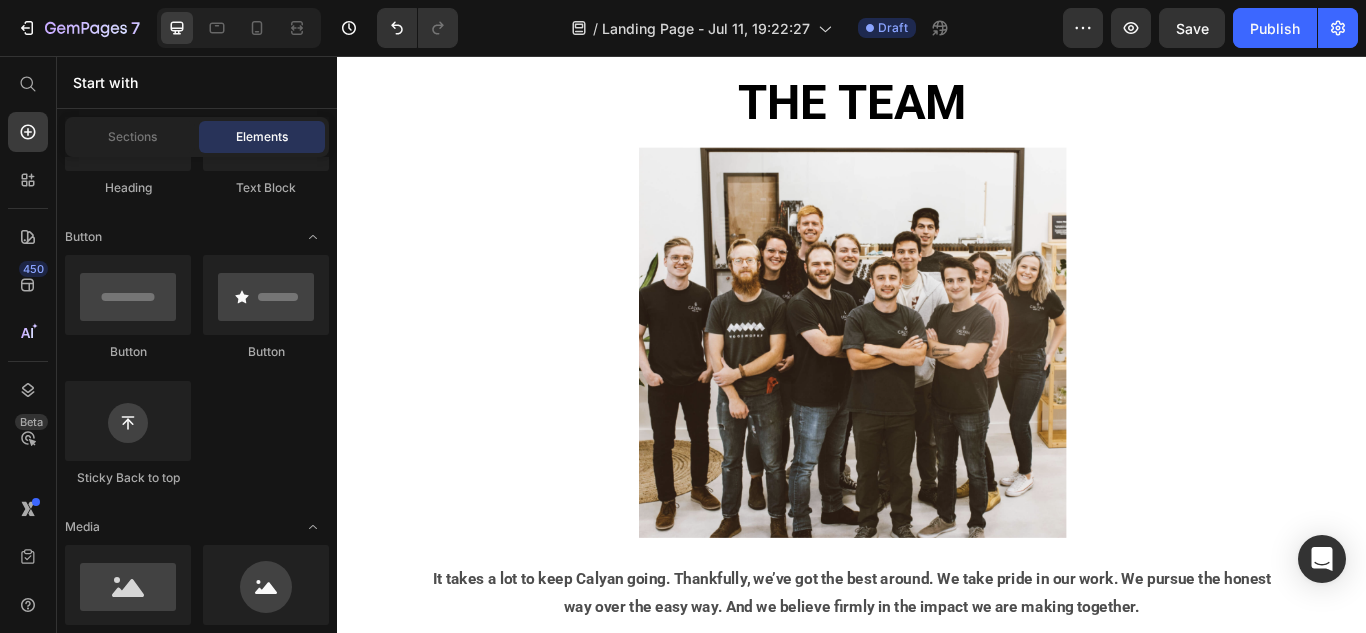 scroll, scrollTop: 0, scrollLeft: 0, axis: both 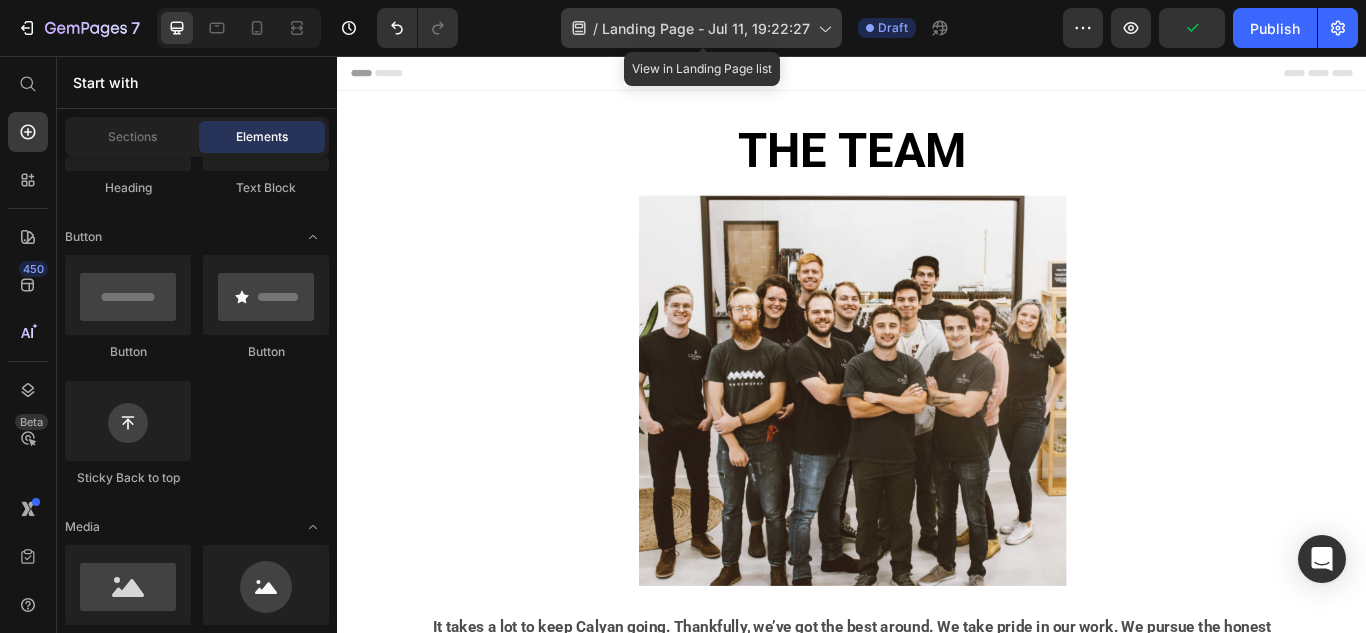 click 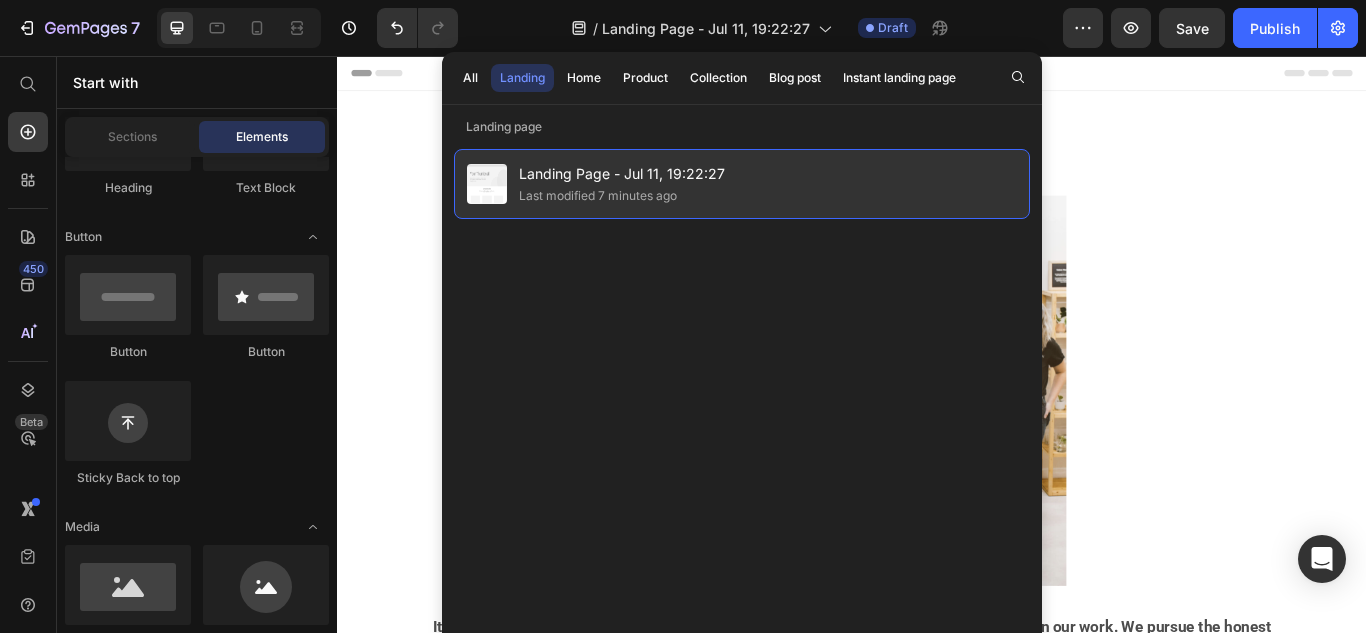click on "Landing Page - Jul 11, 19:22:27" at bounding box center (622, 174) 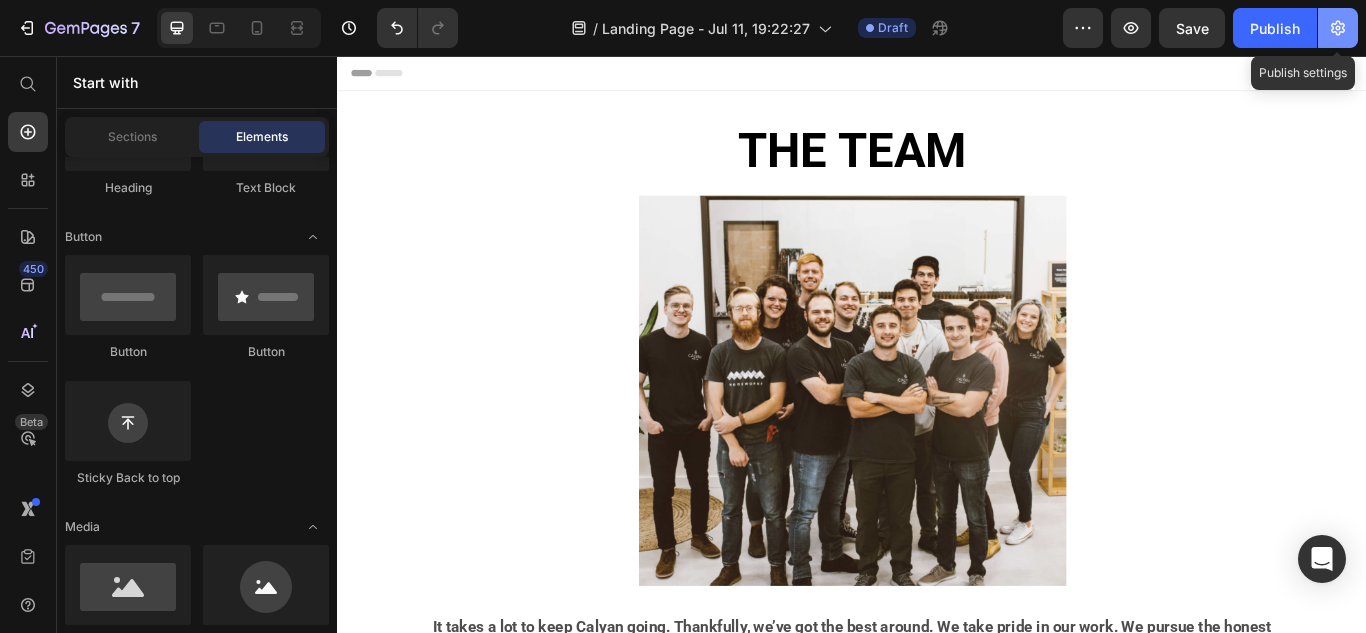 click 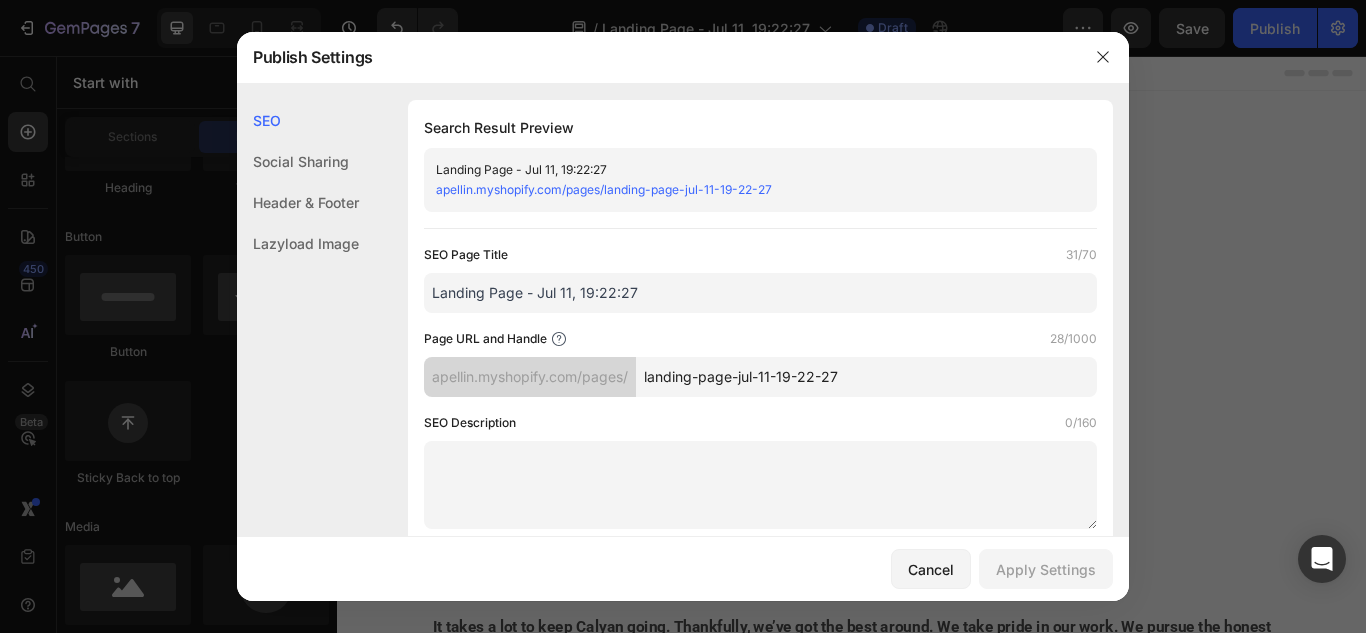click on "Landing Page - Jul 11, 19:22:27 apellin.myshopify.com/pages/landing-page-jul-11-19-22-27" 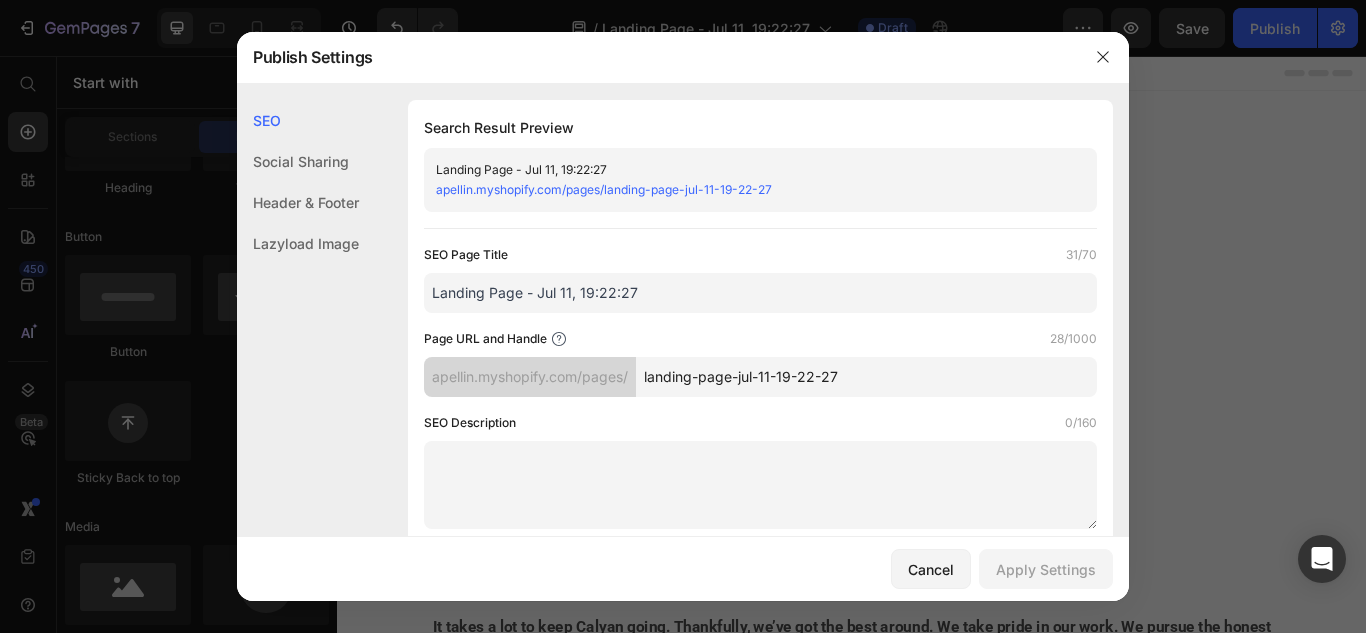 click on "Landing Page - Jul 11, 19:22:27" at bounding box center [744, 170] 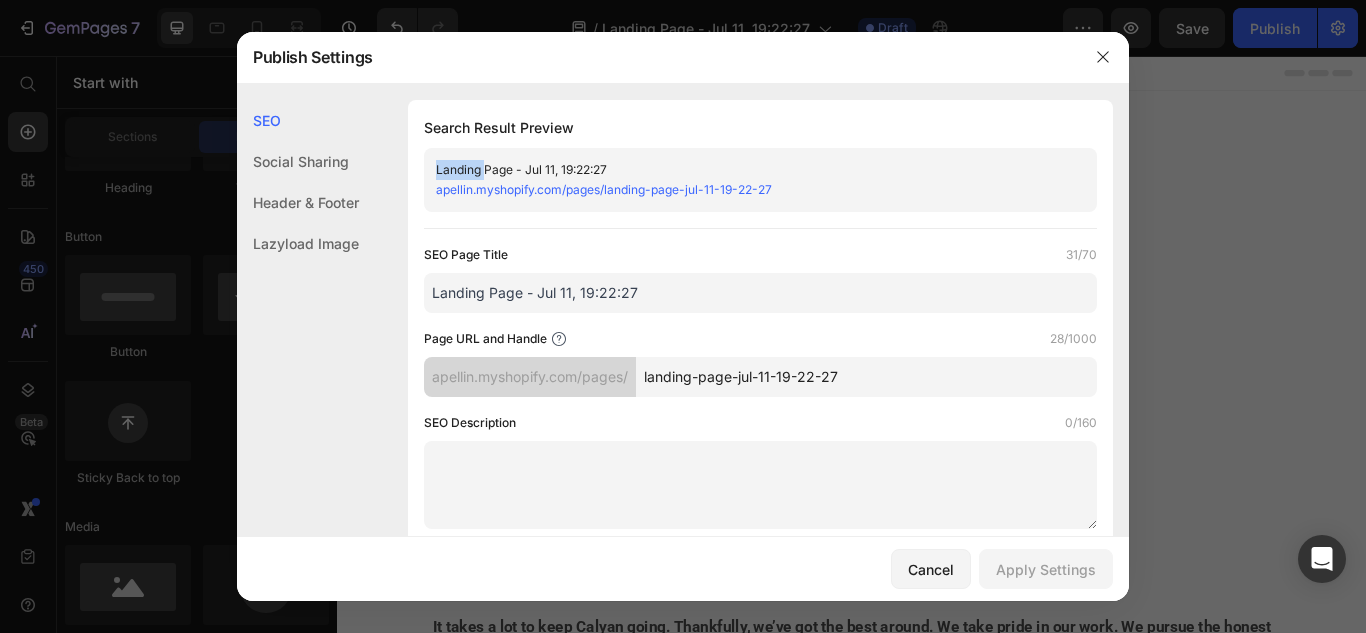 click on "Landing Page - Jul 11, 19:22:27" at bounding box center [744, 170] 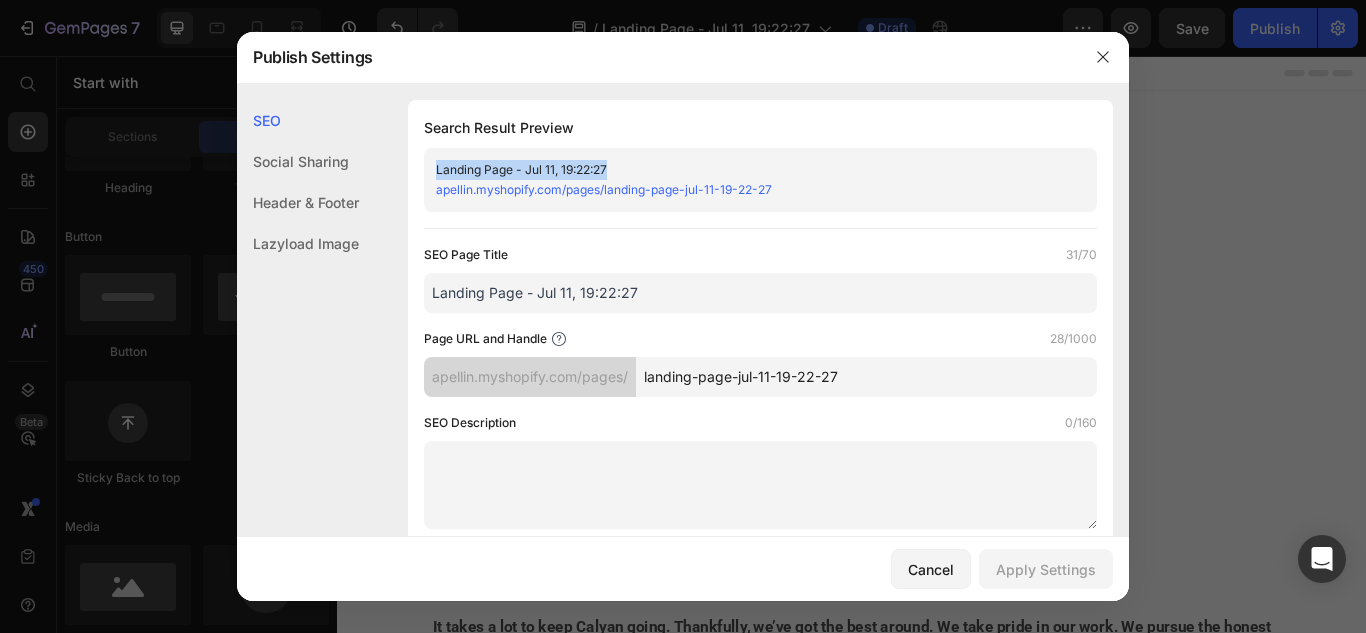 click on "Landing Page - Jul 11, 19:22:27" at bounding box center (744, 170) 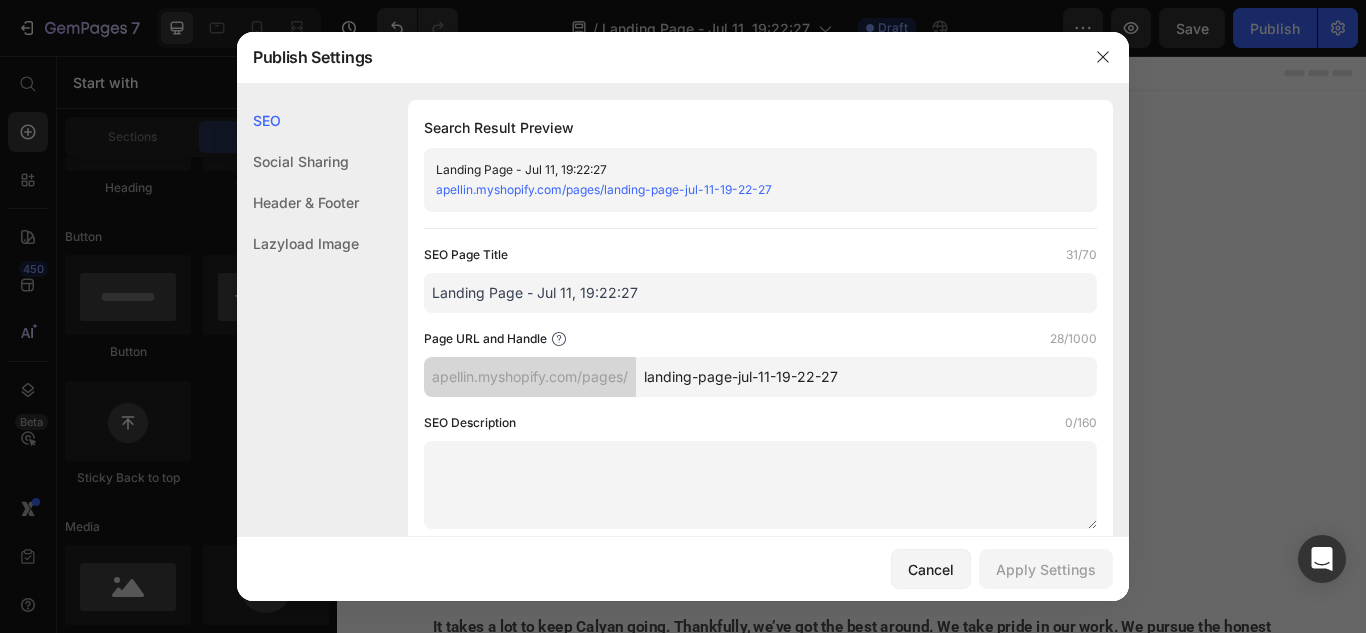 click on "Landing Page - Jul 11, 19:22:27" at bounding box center [760, 293] 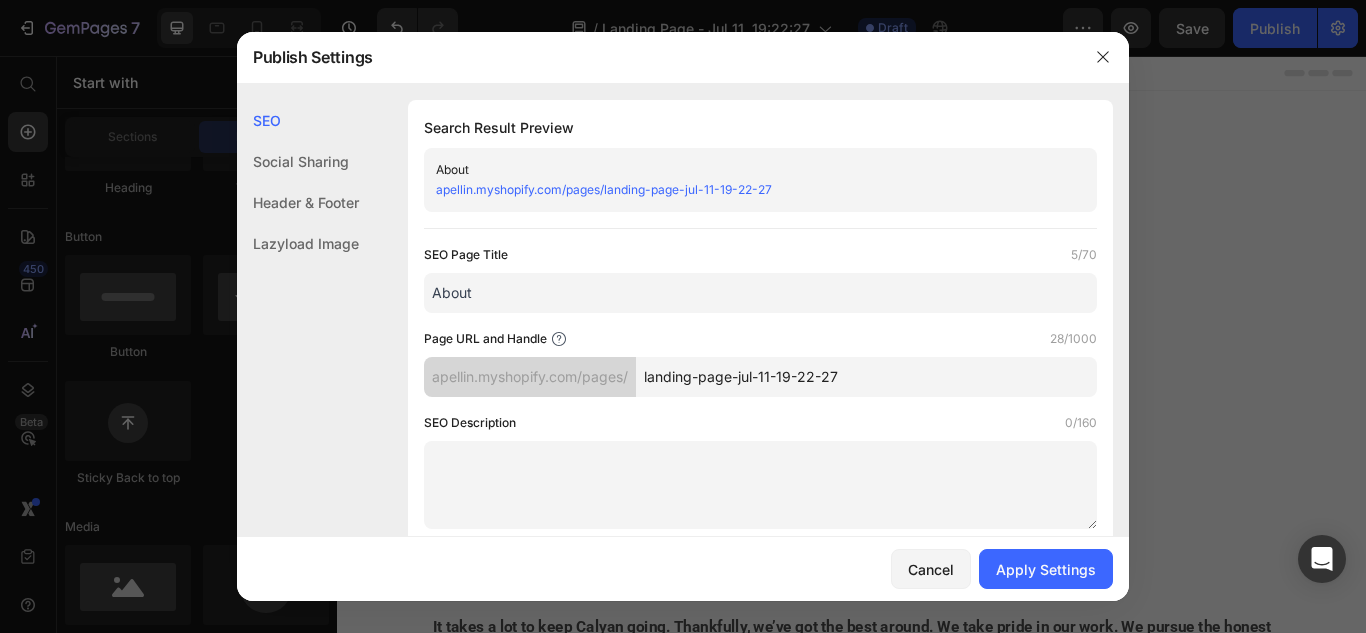 type on "About" 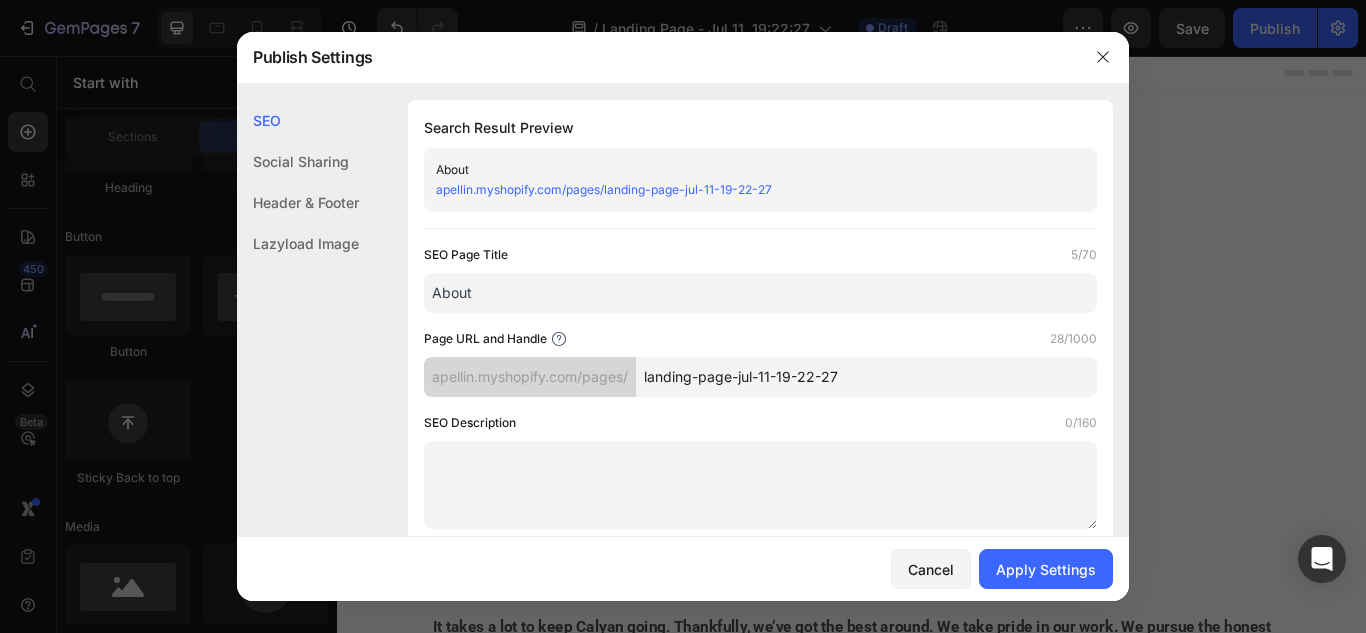 click on "landing-page-jul-11-19-22-27" at bounding box center [866, 377] 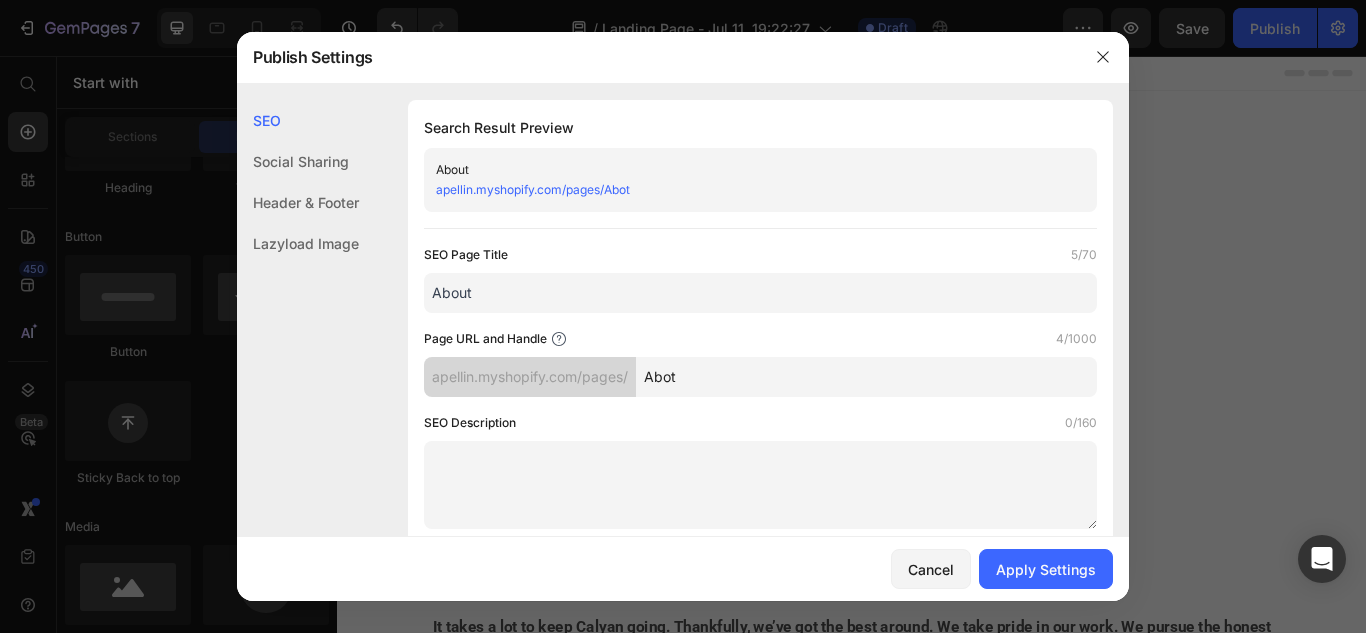 click on "Abot" at bounding box center [866, 377] 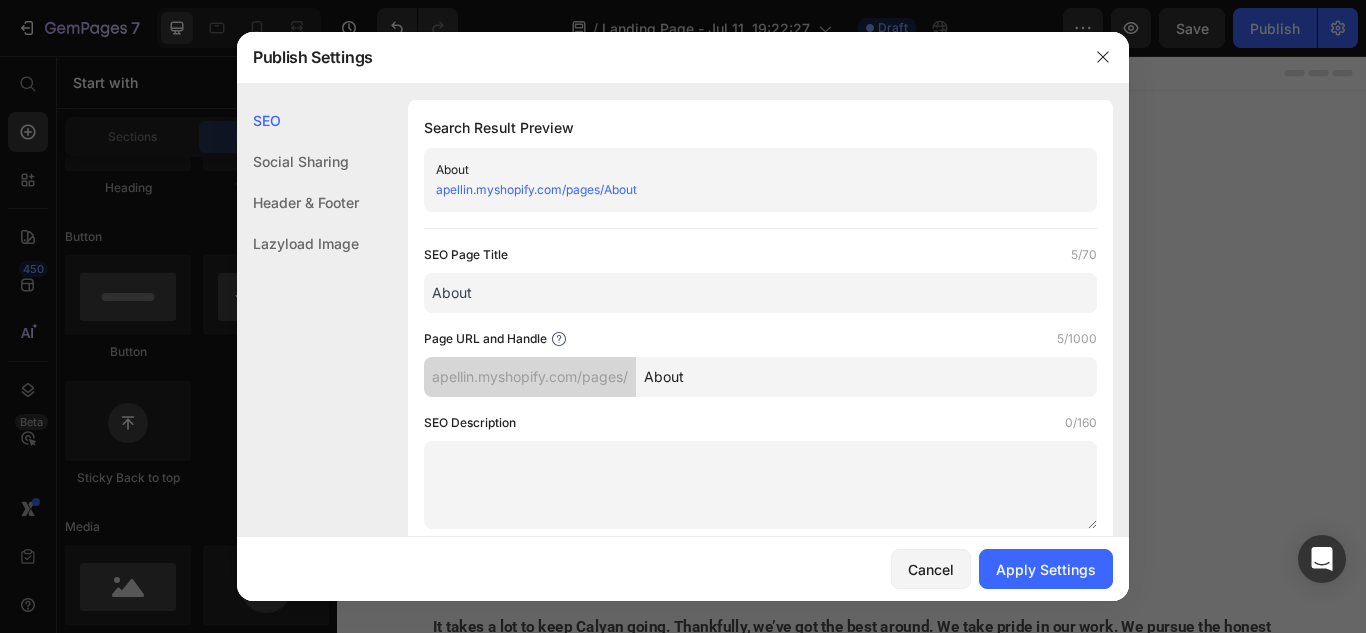 click on "About" at bounding box center (866, 377) 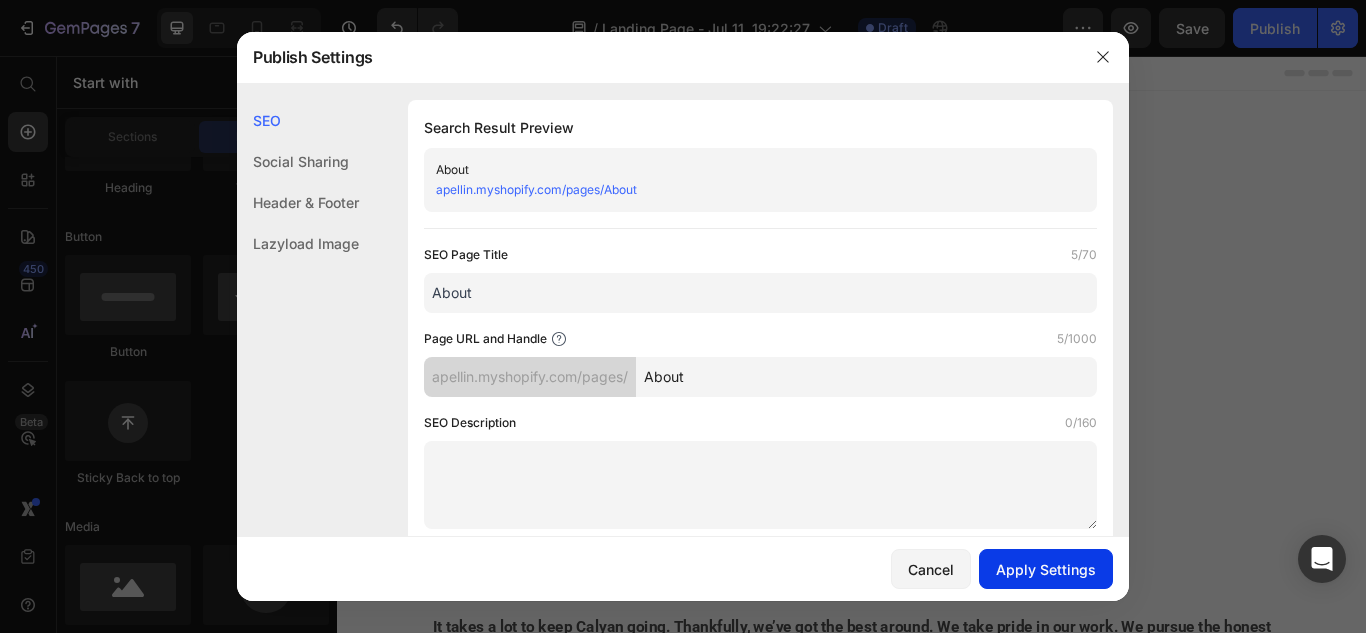 type on "About" 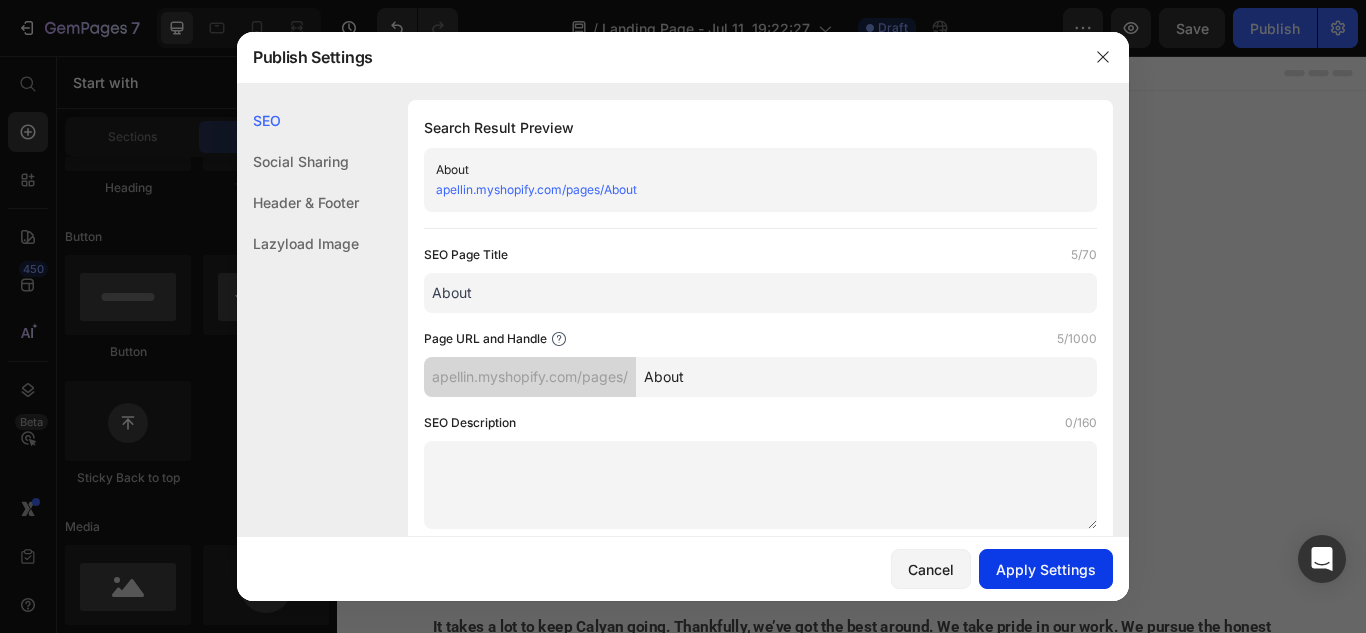 click on "Apply Settings" at bounding box center (1046, 569) 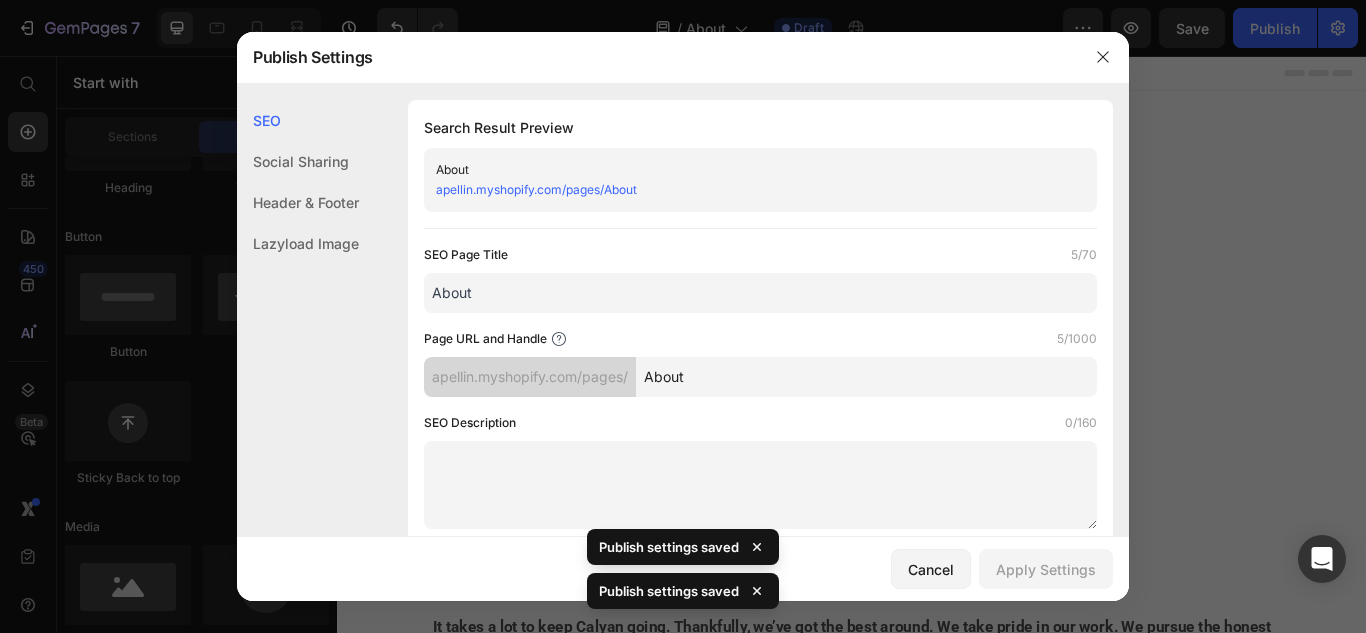 click at bounding box center (683, 316) 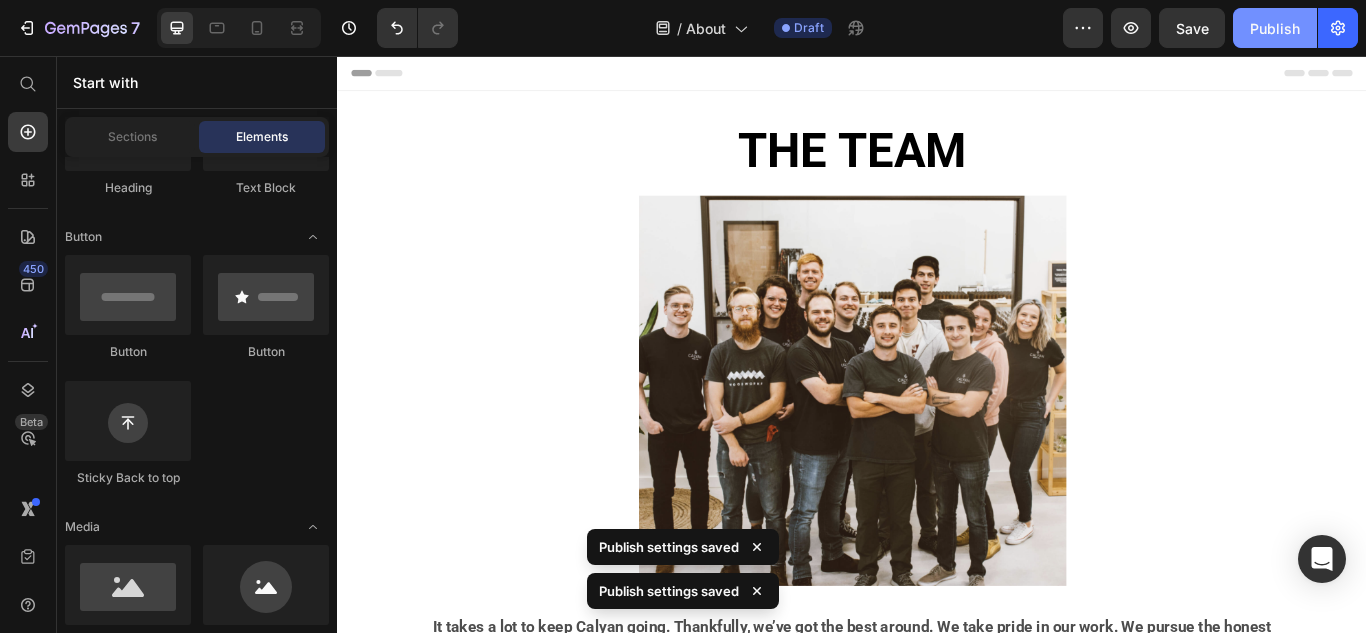 click on "Publish" at bounding box center [1275, 28] 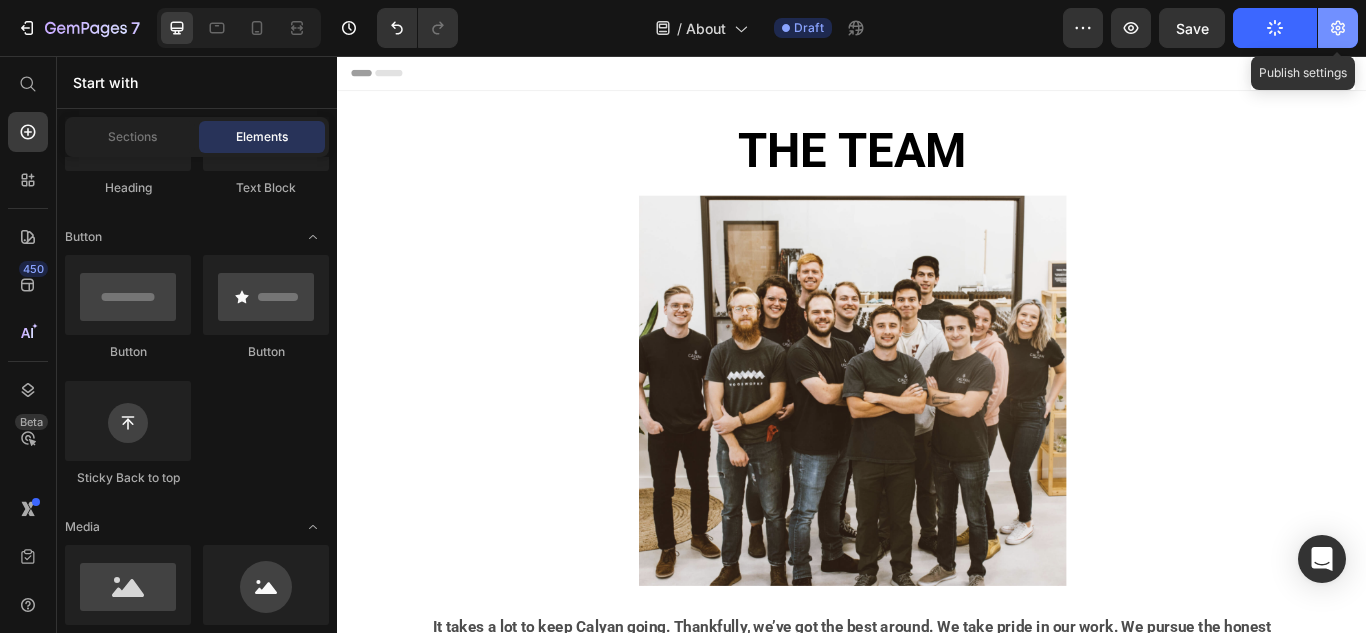 click 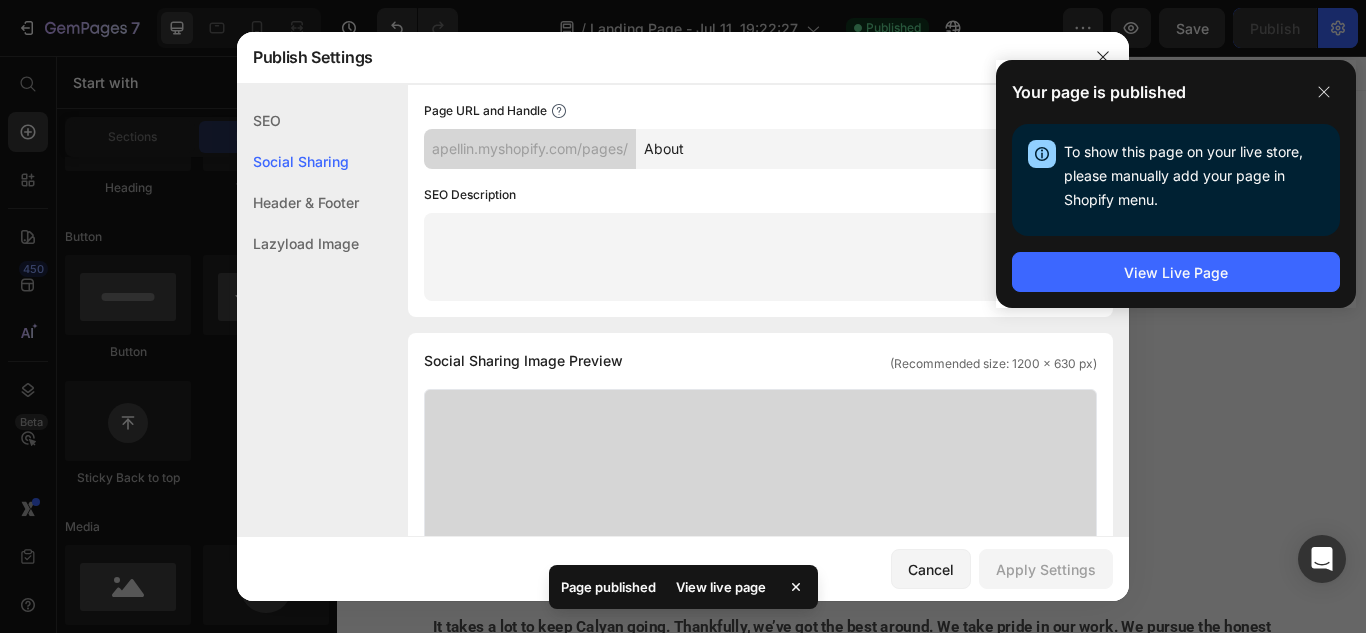 scroll, scrollTop: 209, scrollLeft: 0, axis: vertical 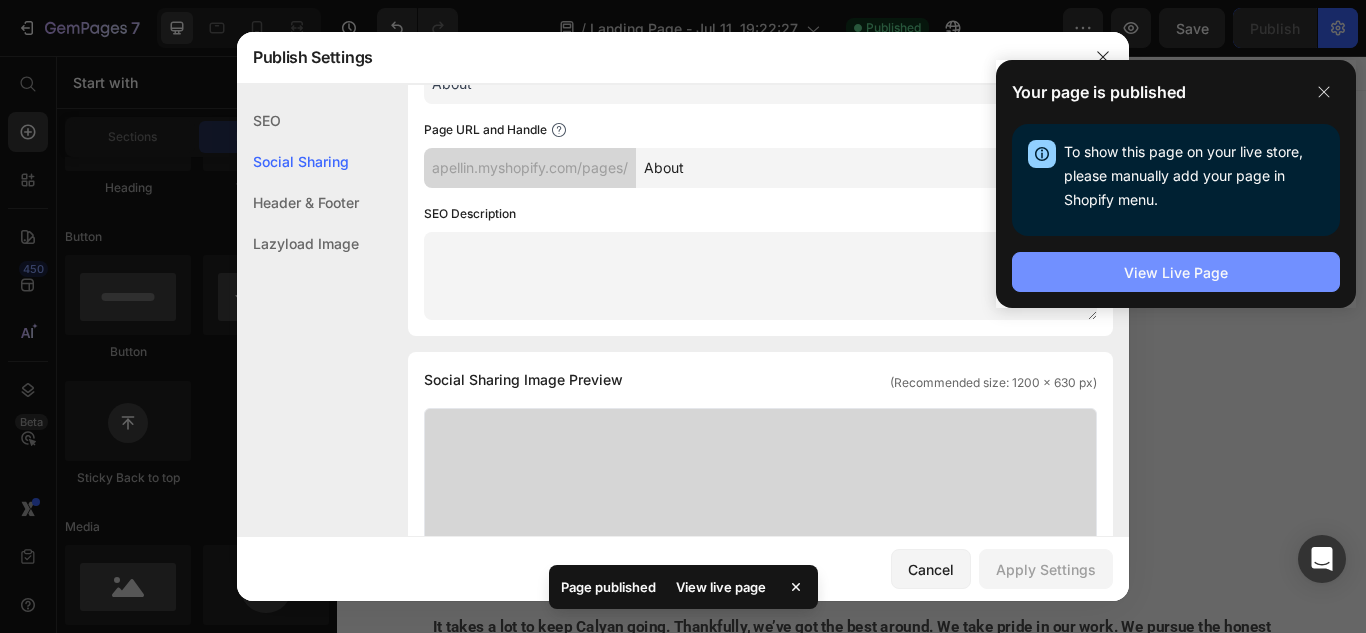 click on "View Live Page" at bounding box center (1176, 272) 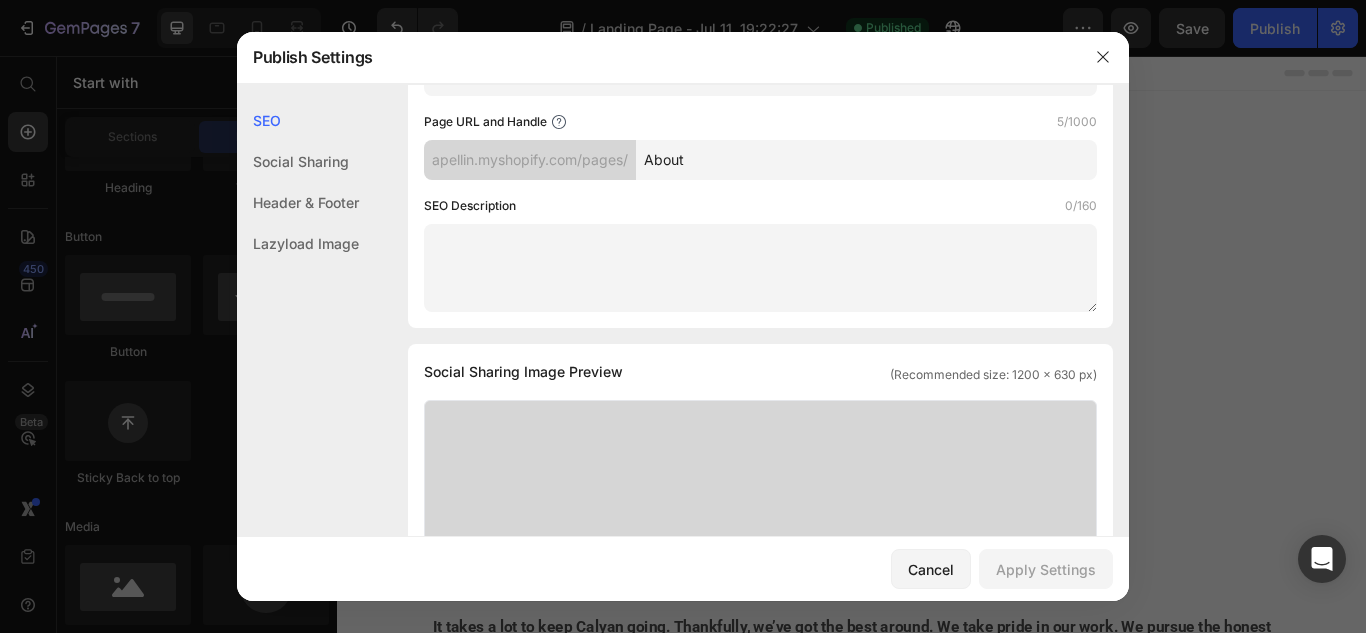 scroll, scrollTop: 0, scrollLeft: 0, axis: both 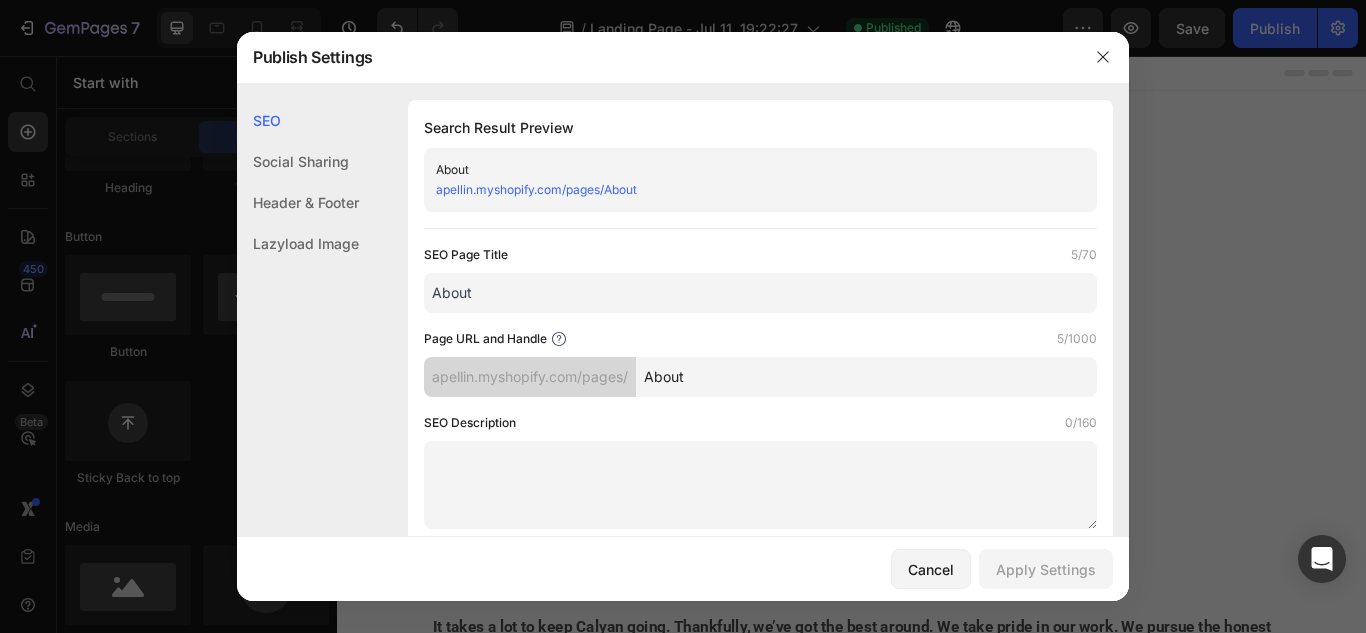 click at bounding box center (683, 316) 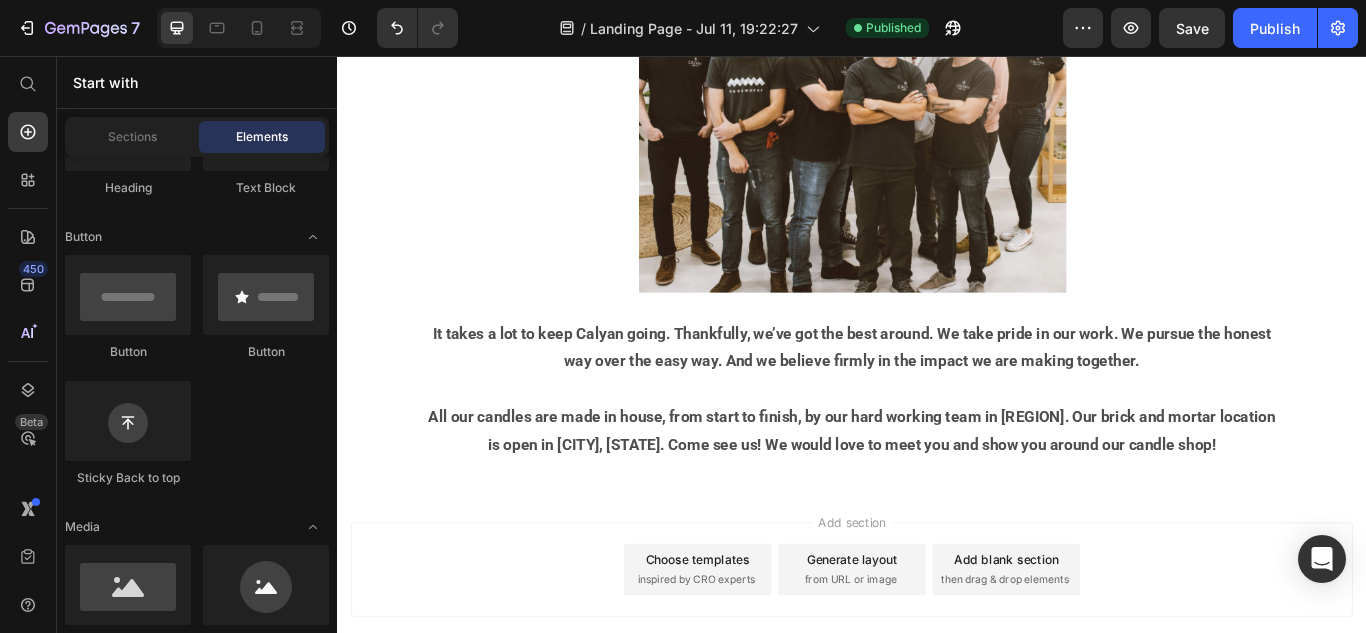 scroll, scrollTop: 461, scrollLeft: 0, axis: vertical 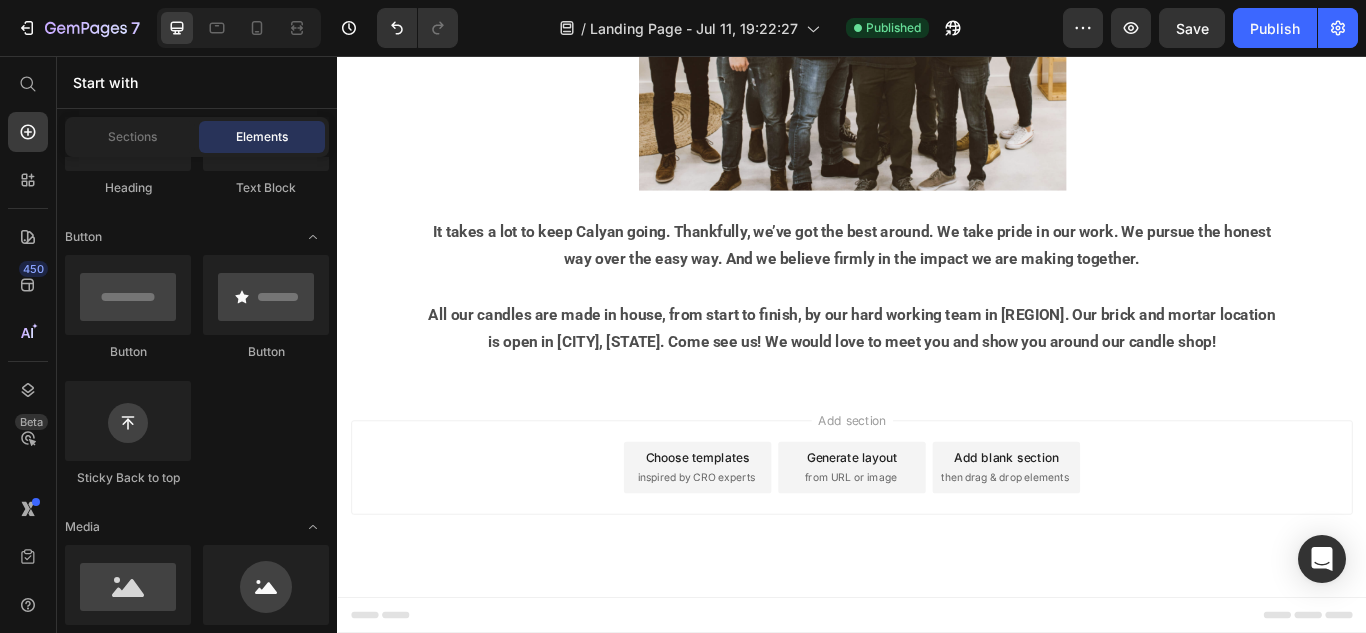 drag, startPoint x: 1535, startPoint y: 317, endPoint x: 1667, endPoint y: 613, distance: 324.09875 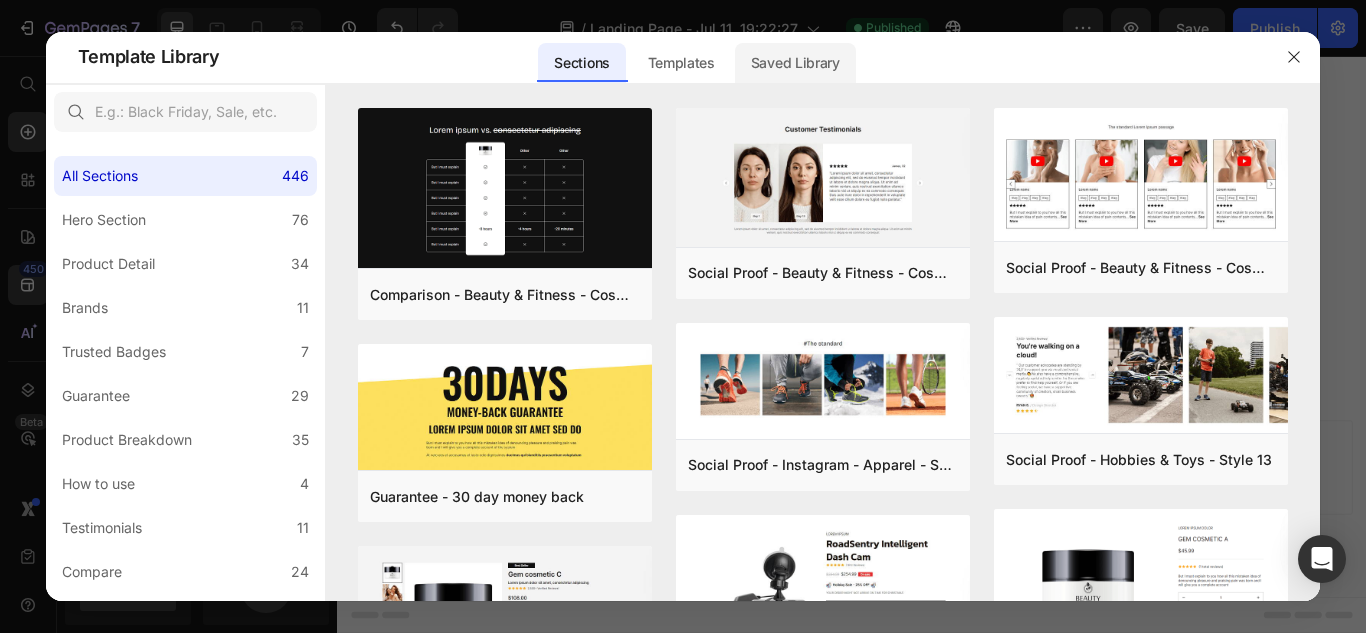 click on "Saved Library" 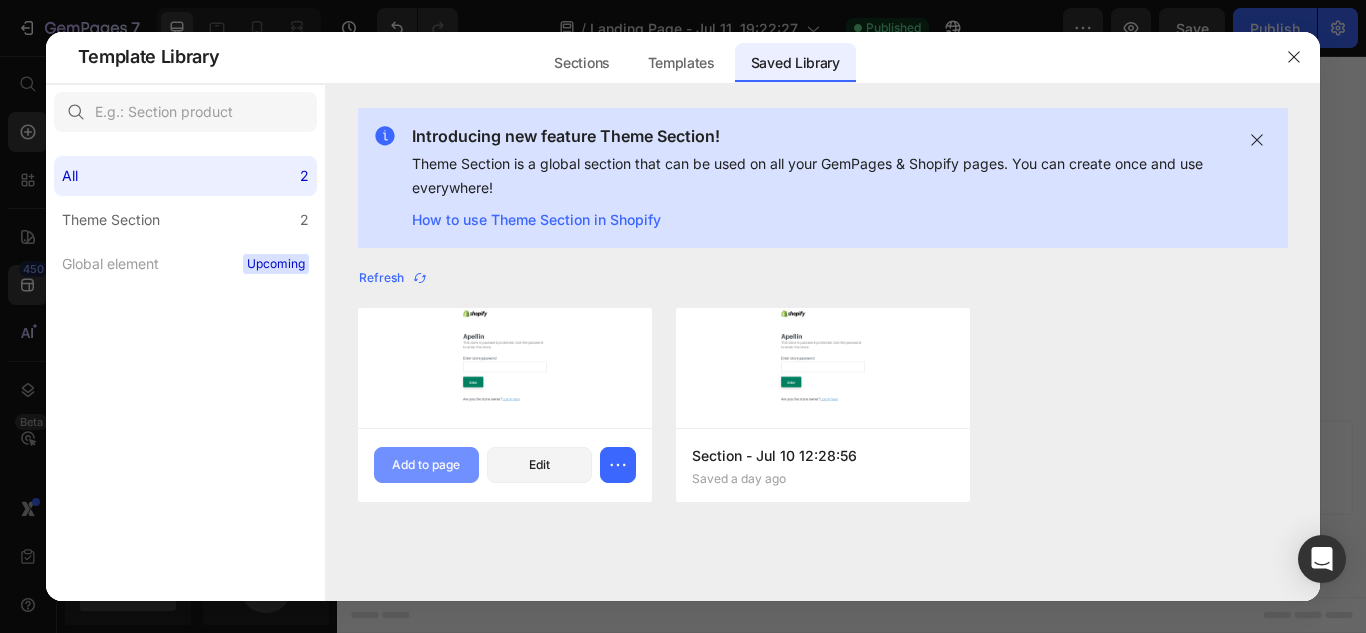 click on "Add to page" at bounding box center (426, 465) 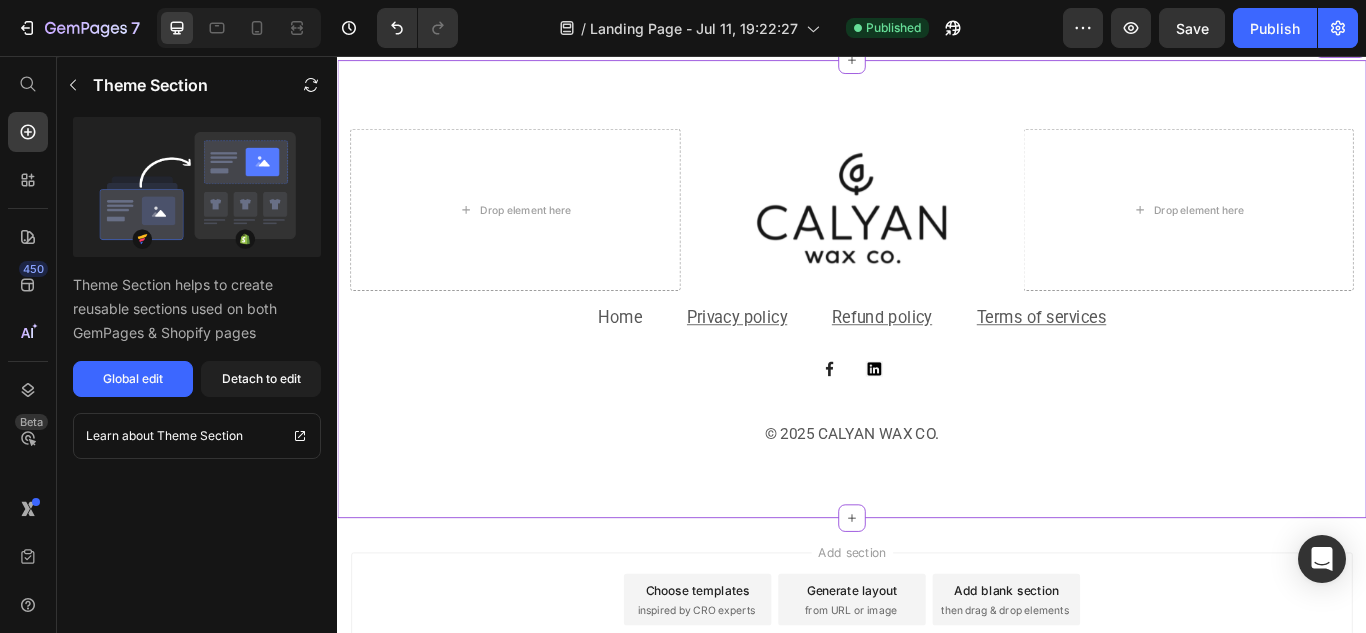 scroll, scrollTop: 846, scrollLeft: 0, axis: vertical 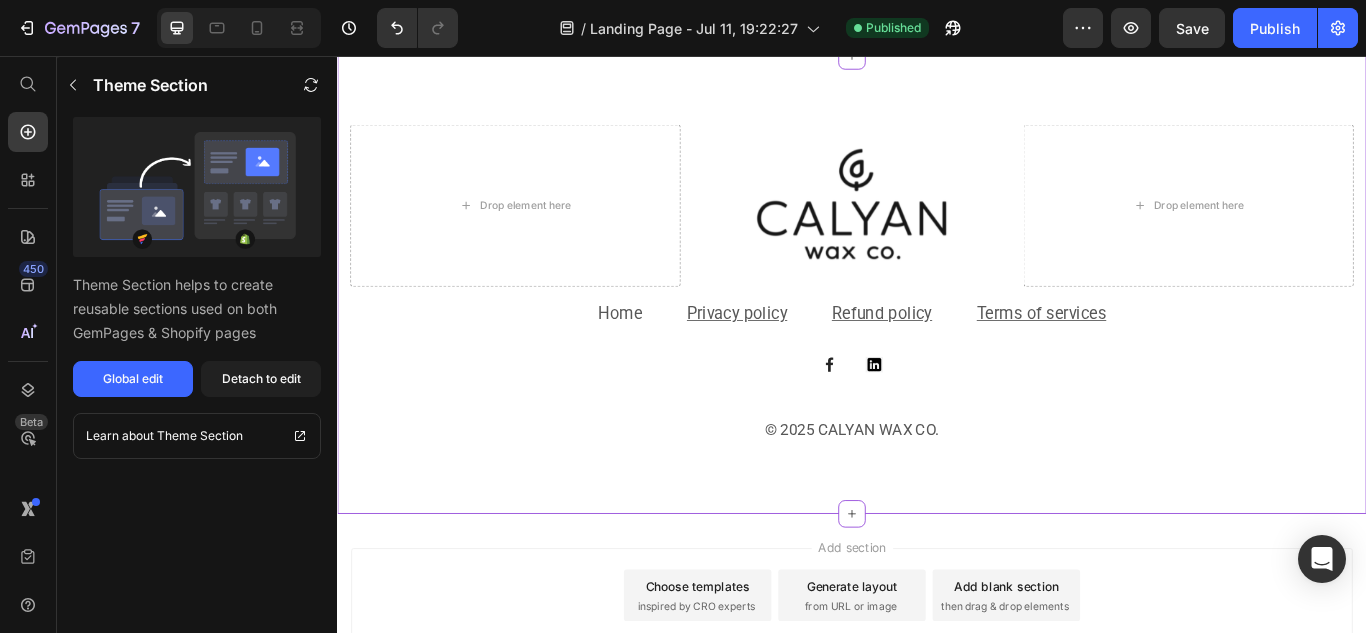 click at bounding box center [937, 231] 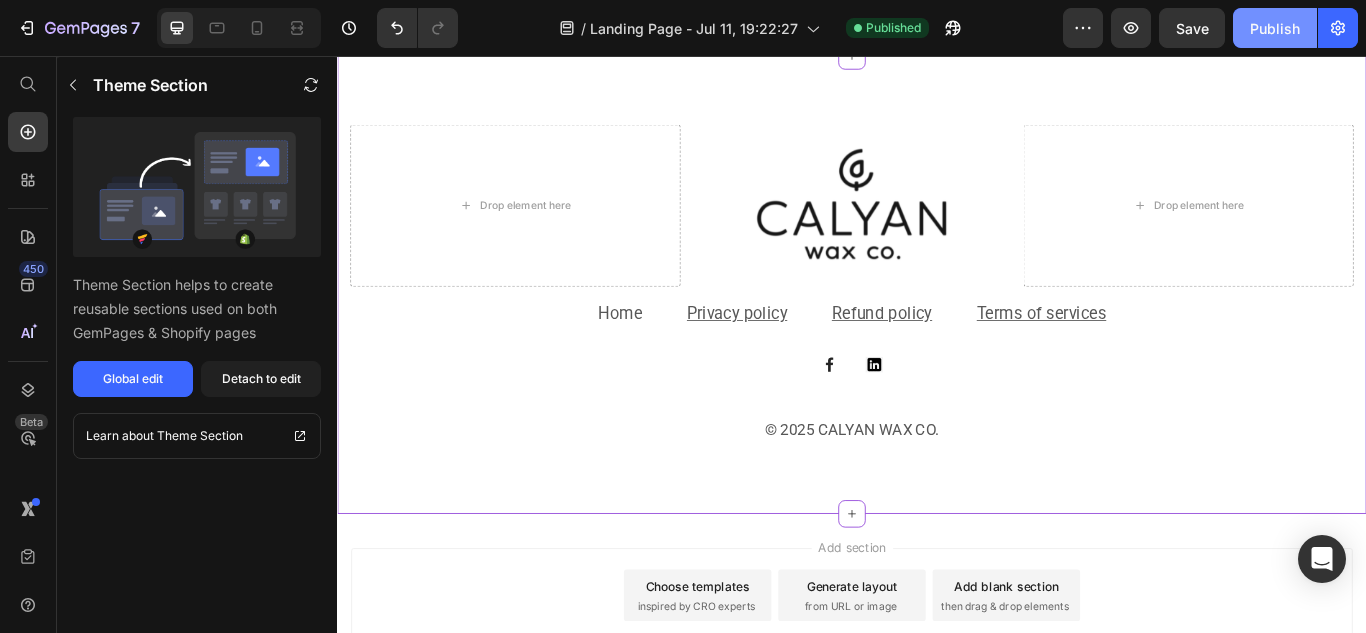 click on "Publish" at bounding box center [1275, 28] 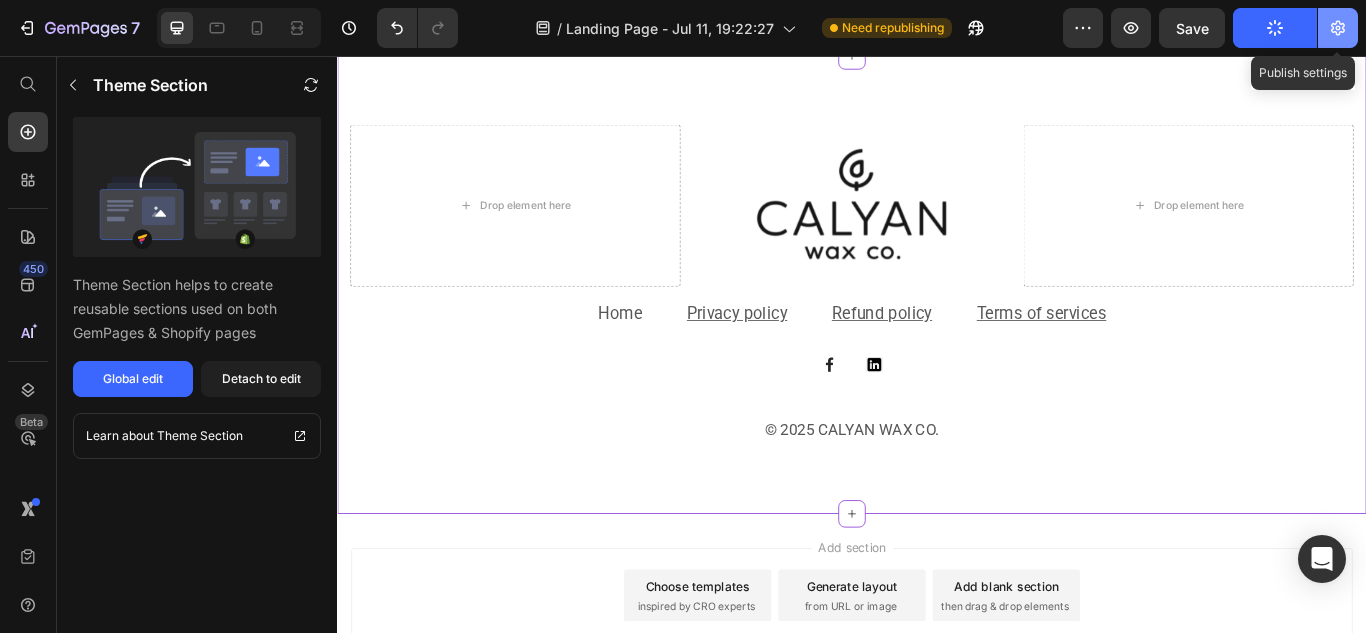 click 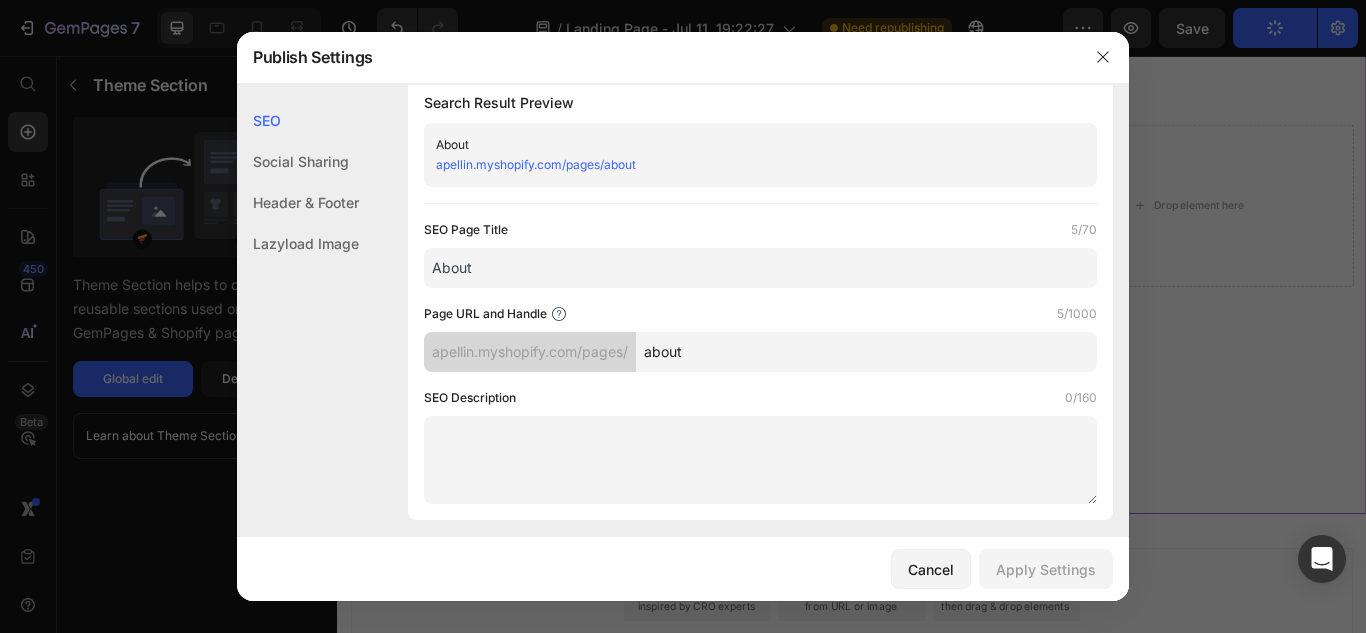 scroll, scrollTop: 0, scrollLeft: 0, axis: both 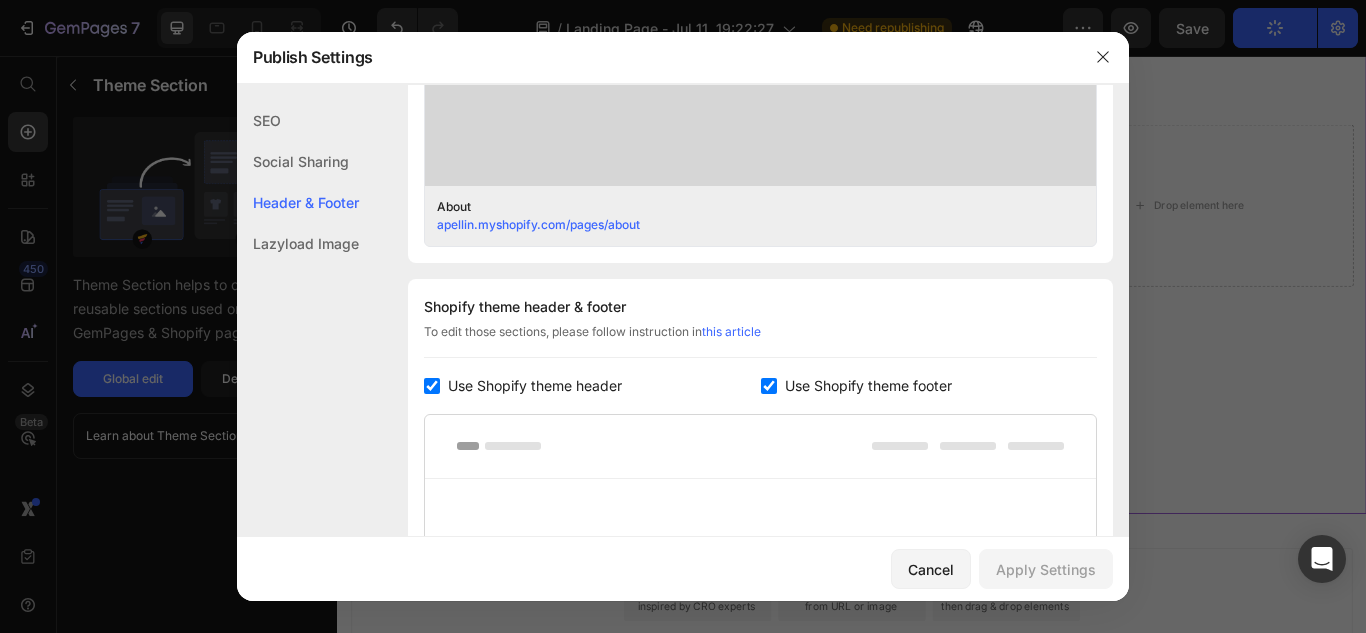 click on "Use Shopify theme footer" at bounding box center [864, 386] 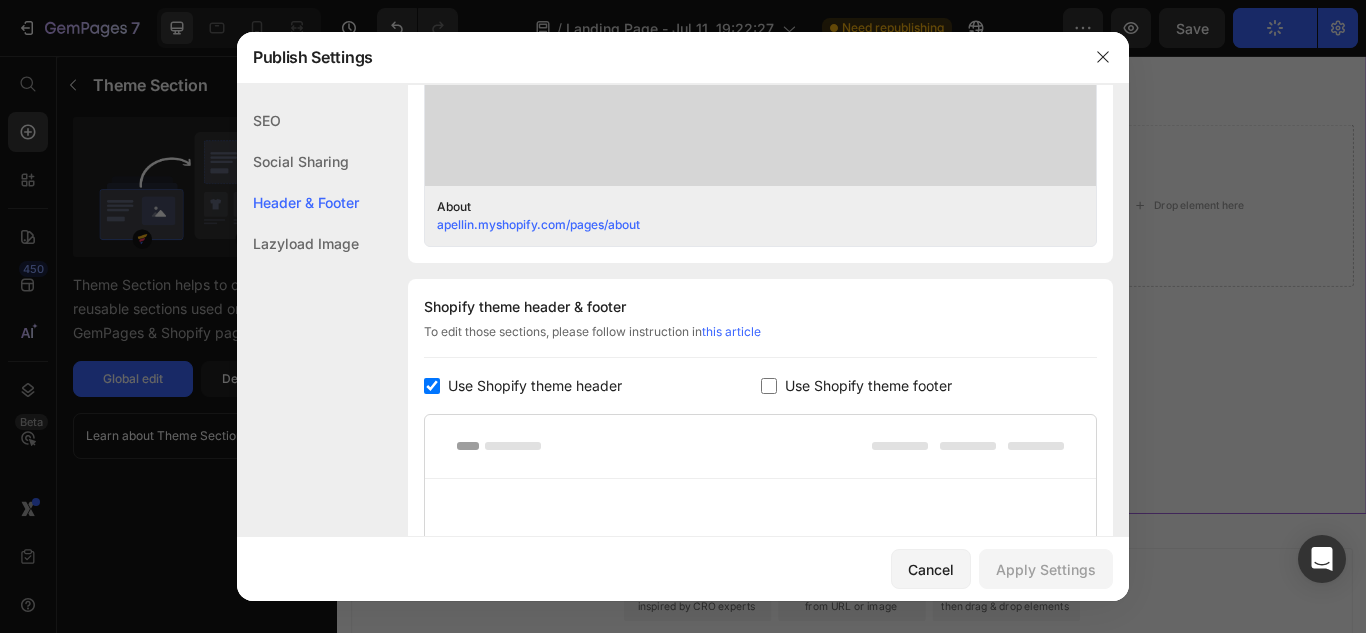 checkbox on "false" 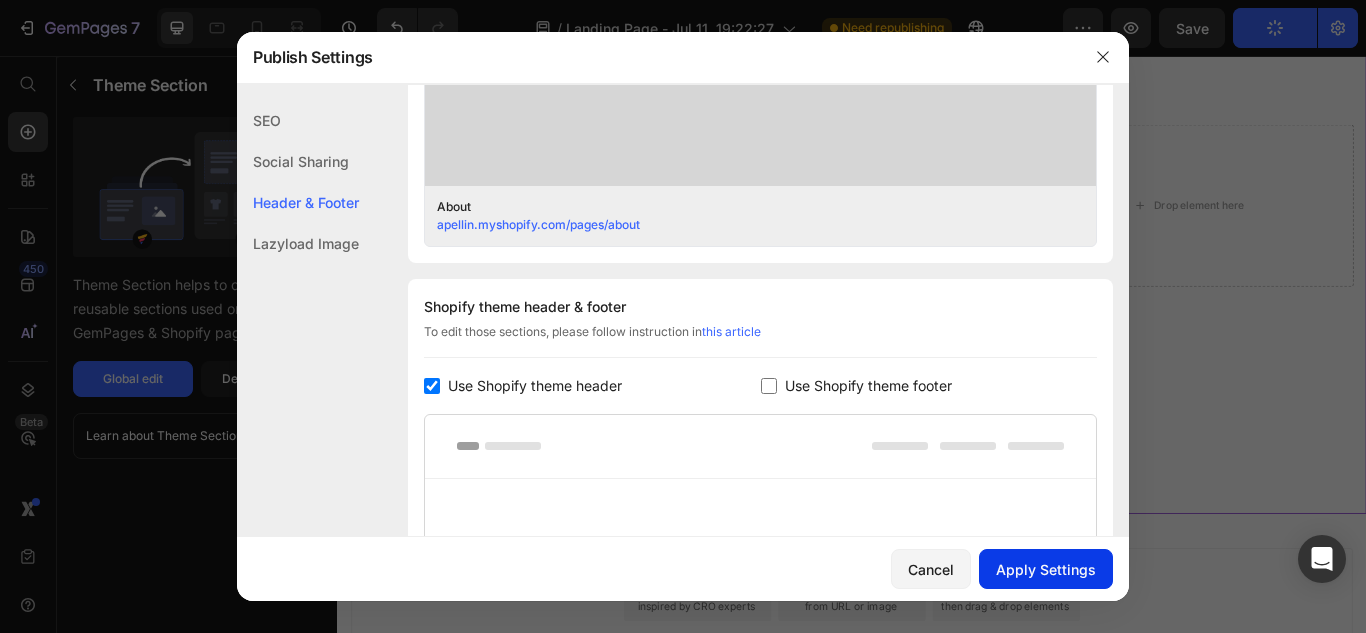 click on "Apply Settings" at bounding box center [1046, 569] 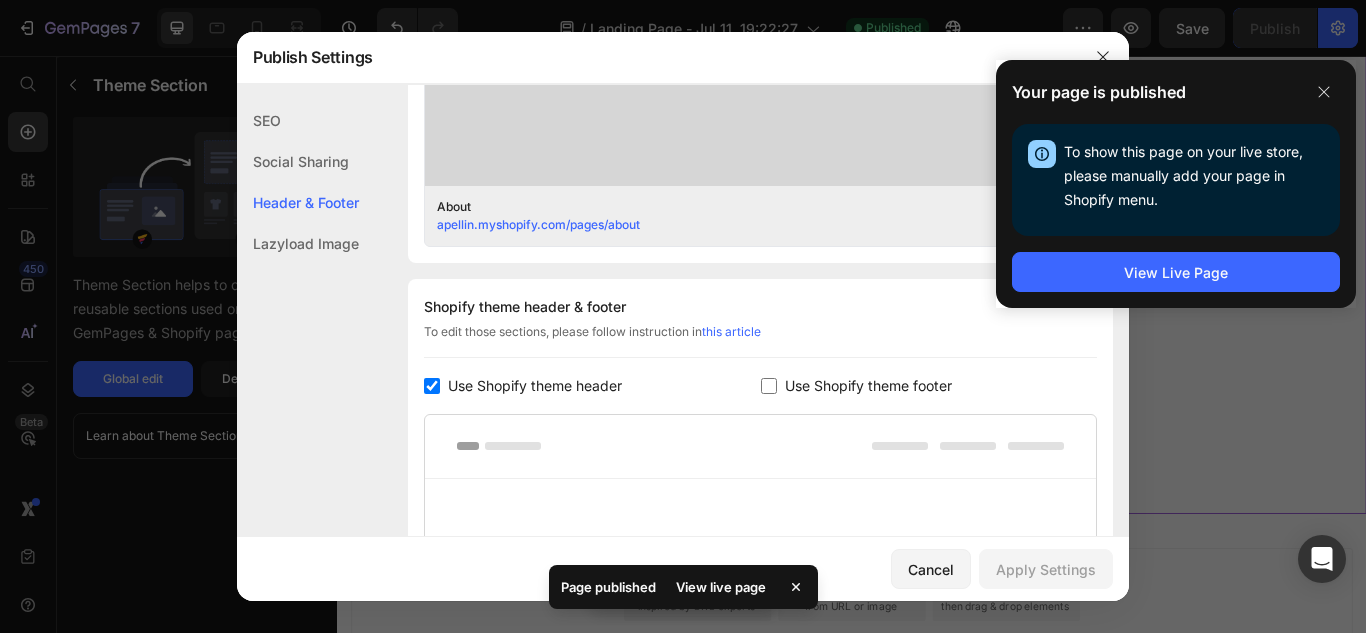 click at bounding box center [683, 316] 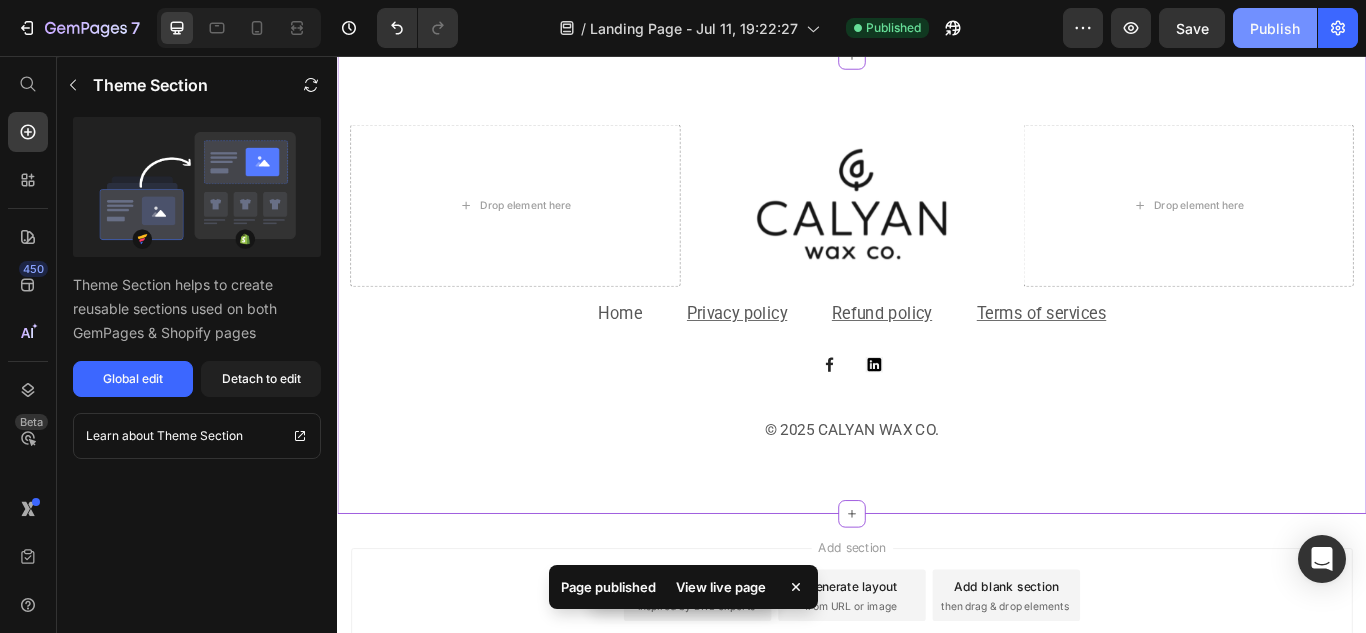 click on "Publish" 